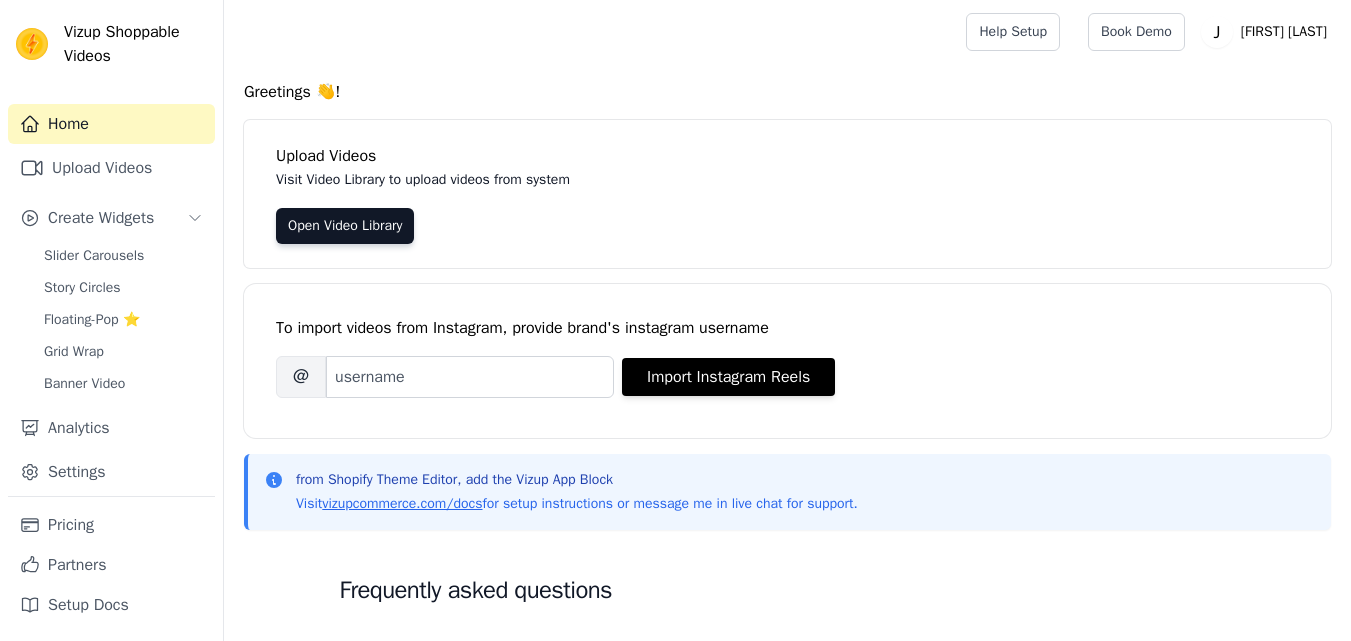 scroll, scrollTop: 0, scrollLeft: 0, axis: both 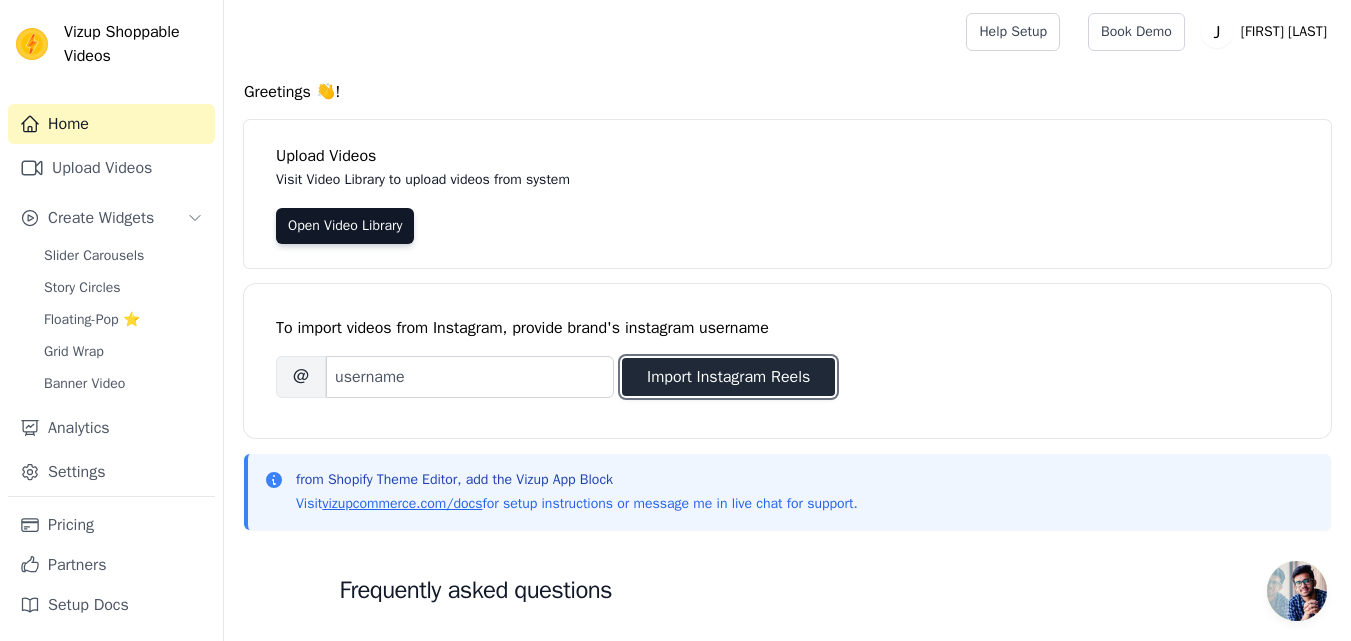 click on "Import Instagram Reels" at bounding box center (728, 377) 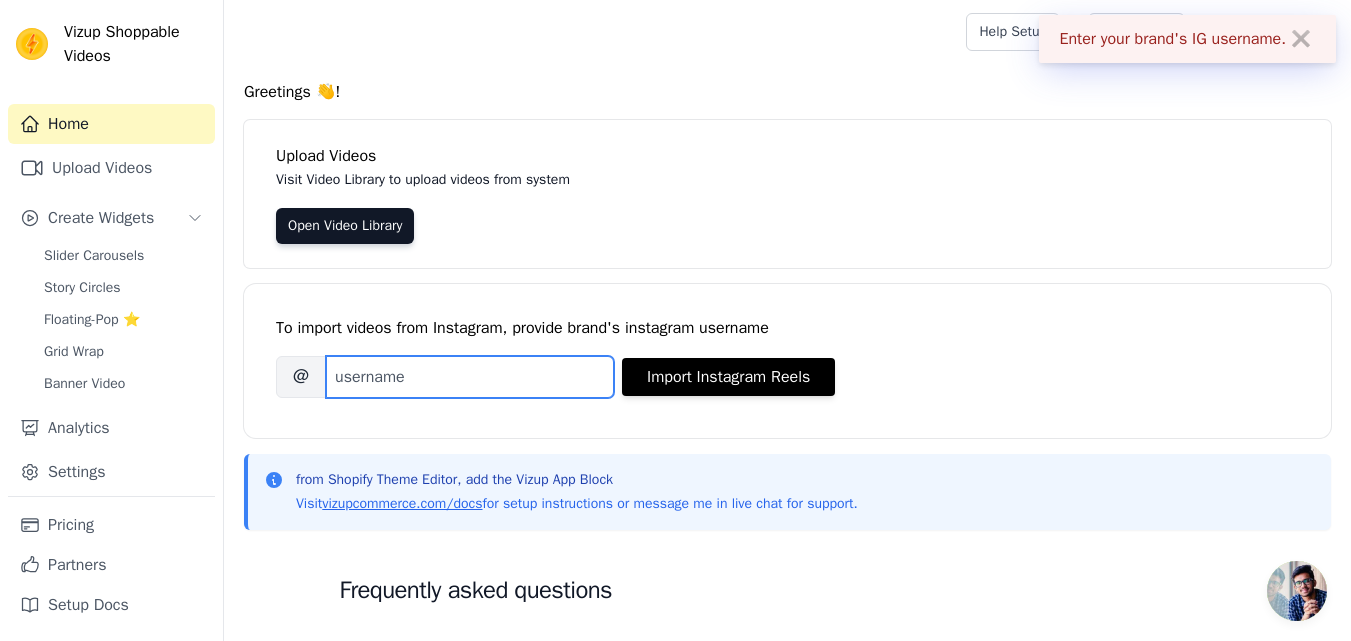 click on "Brand's Instagram Username" at bounding box center (470, 377) 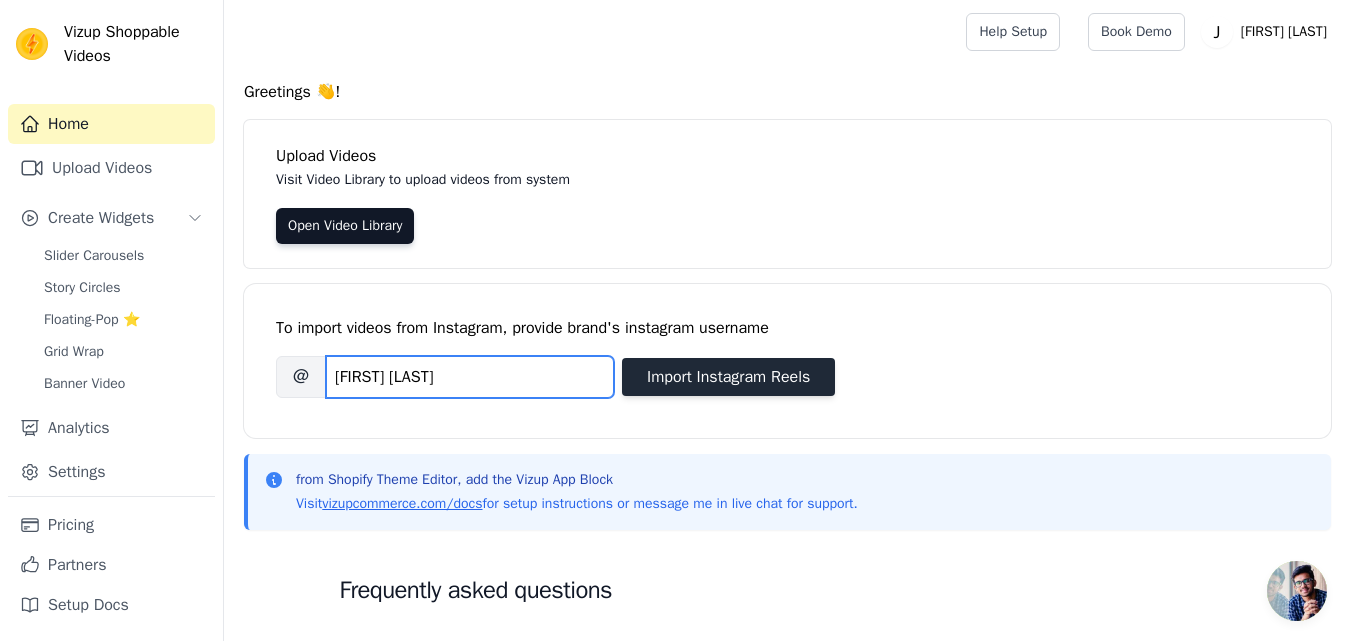 type on "jashnbypreeti" 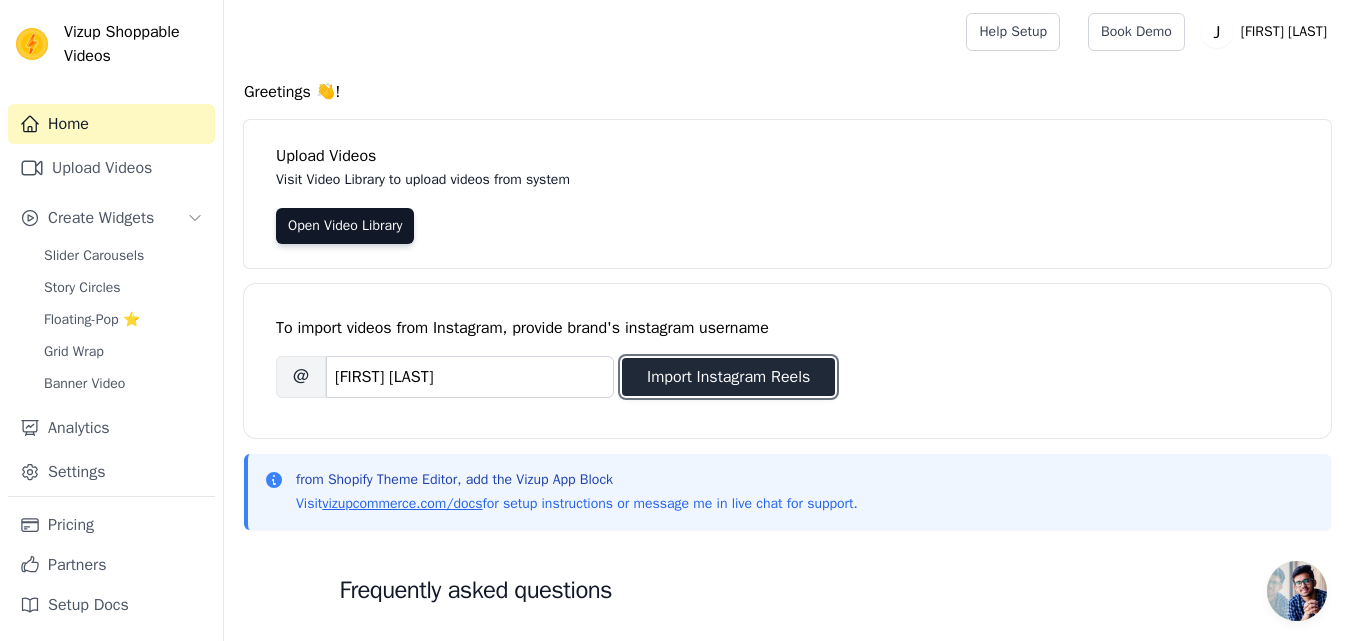 click on "Import Instagram Reels" at bounding box center (728, 377) 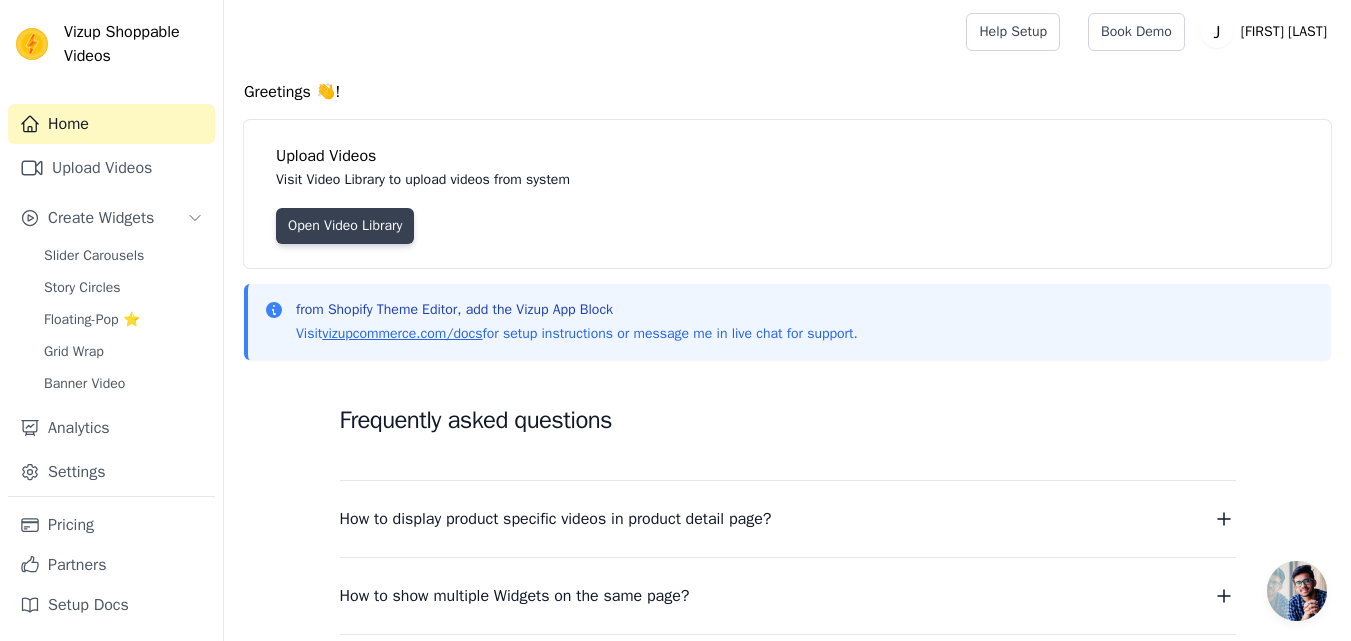 click on "Open Video Library" at bounding box center (345, 226) 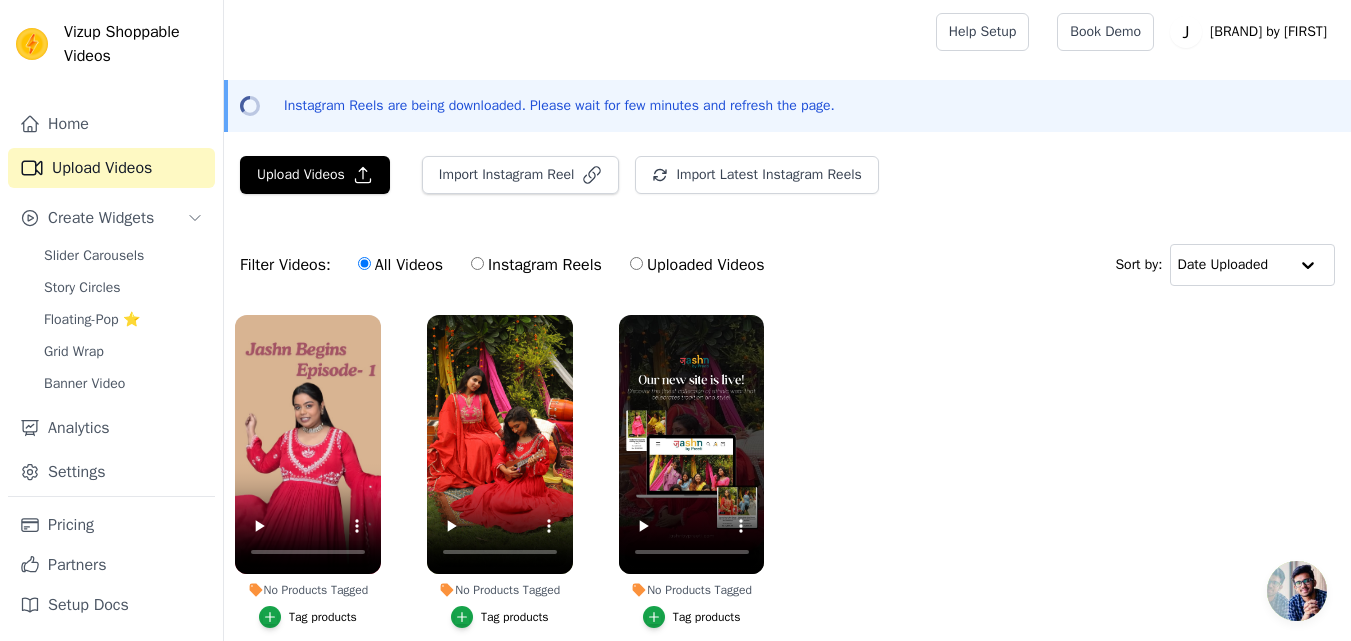 scroll, scrollTop: 96, scrollLeft: 0, axis: vertical 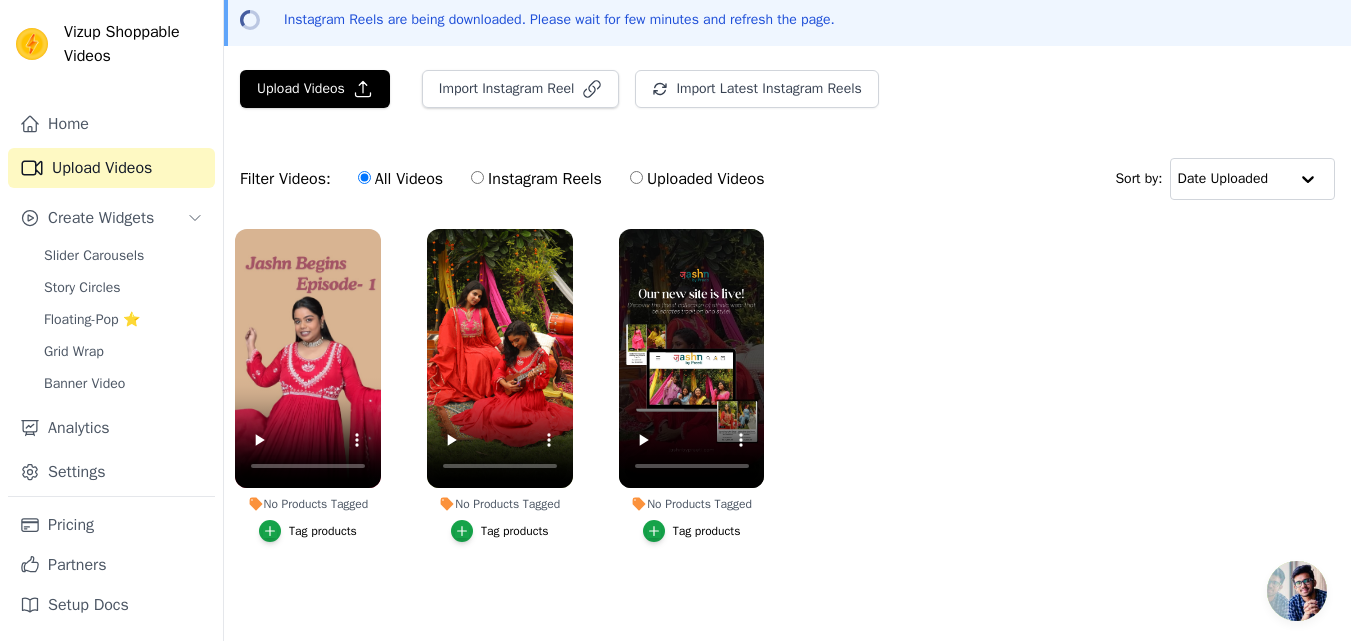 click on "Tag products" at bounding box center (323, 531) 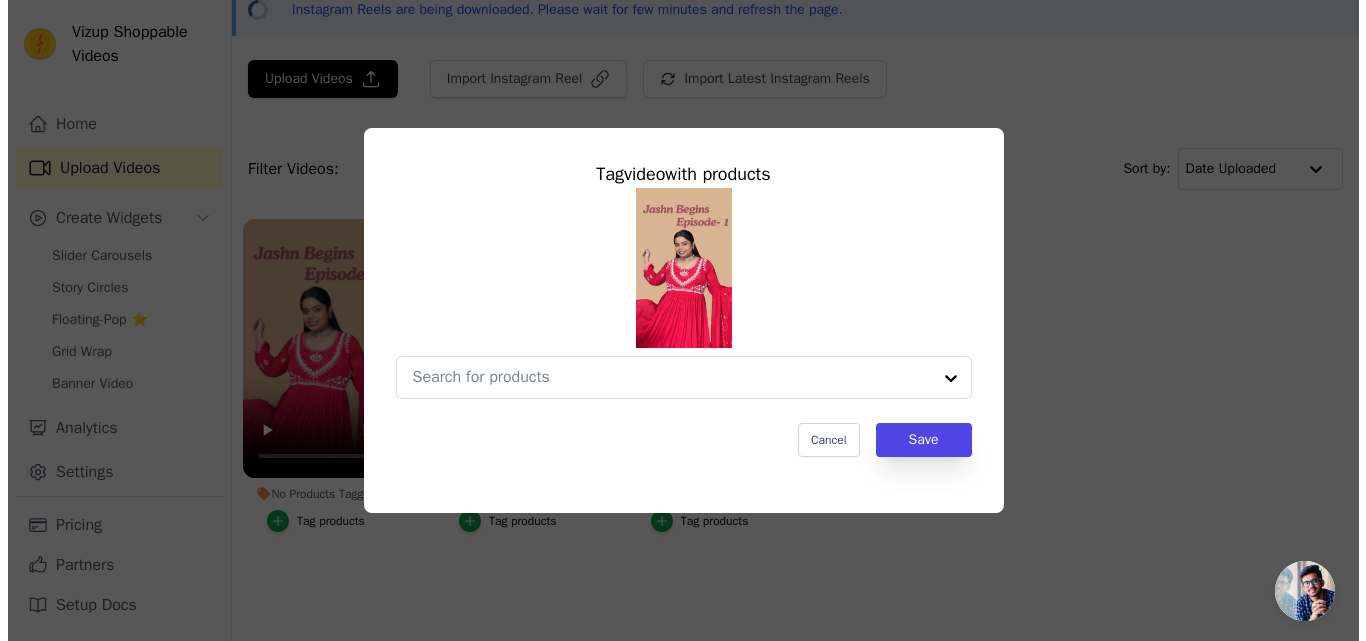 scroll, scrollTop: 0, scrollLeft: 0, axis: both 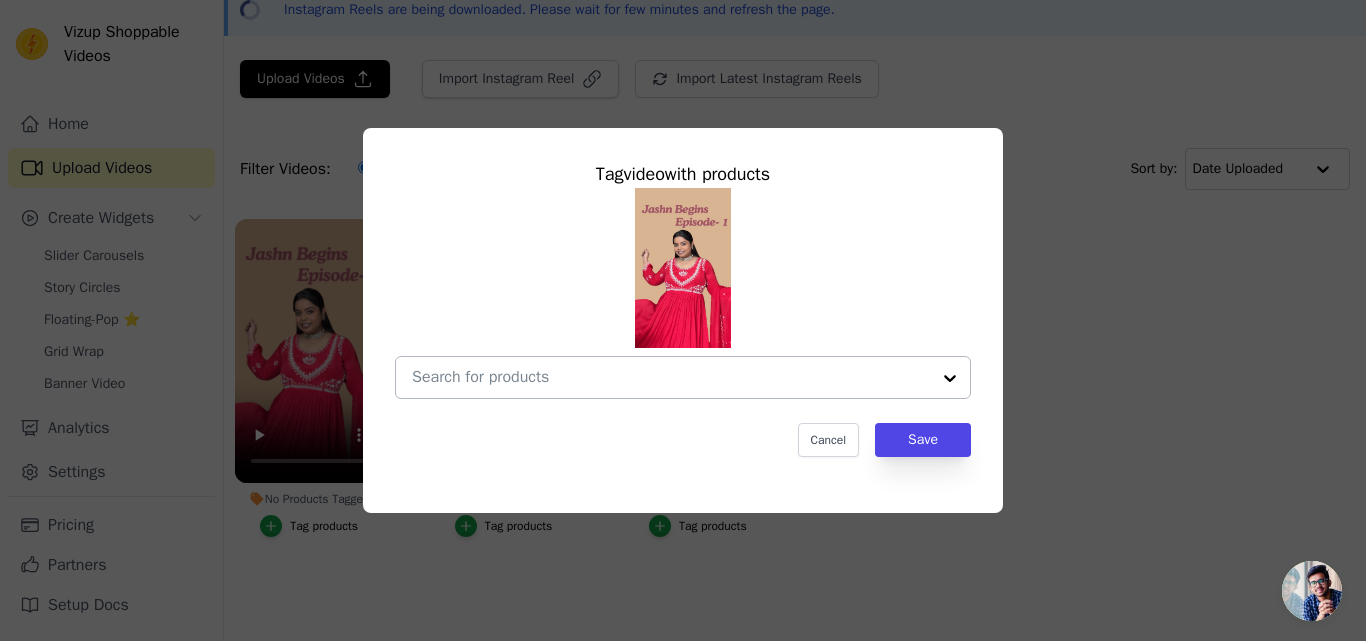 click at bounding box center [671, 377] 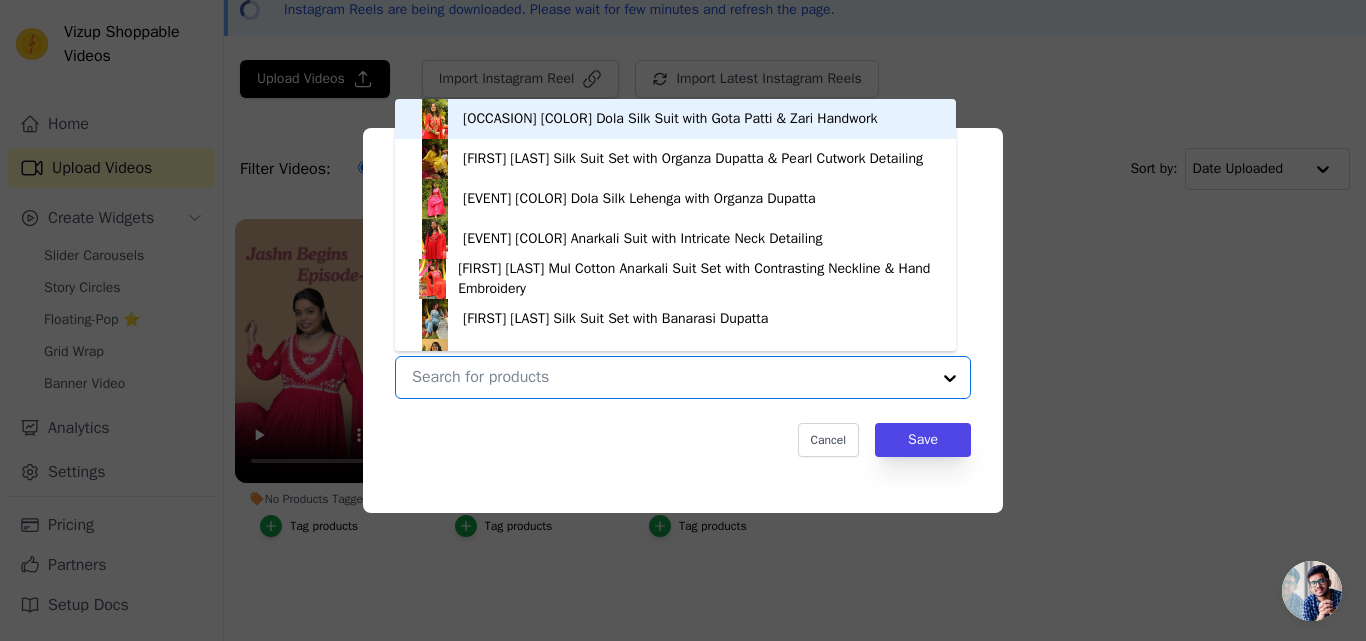scroll, scrollTop: 28, scrollLeft: 0, axis: vertical 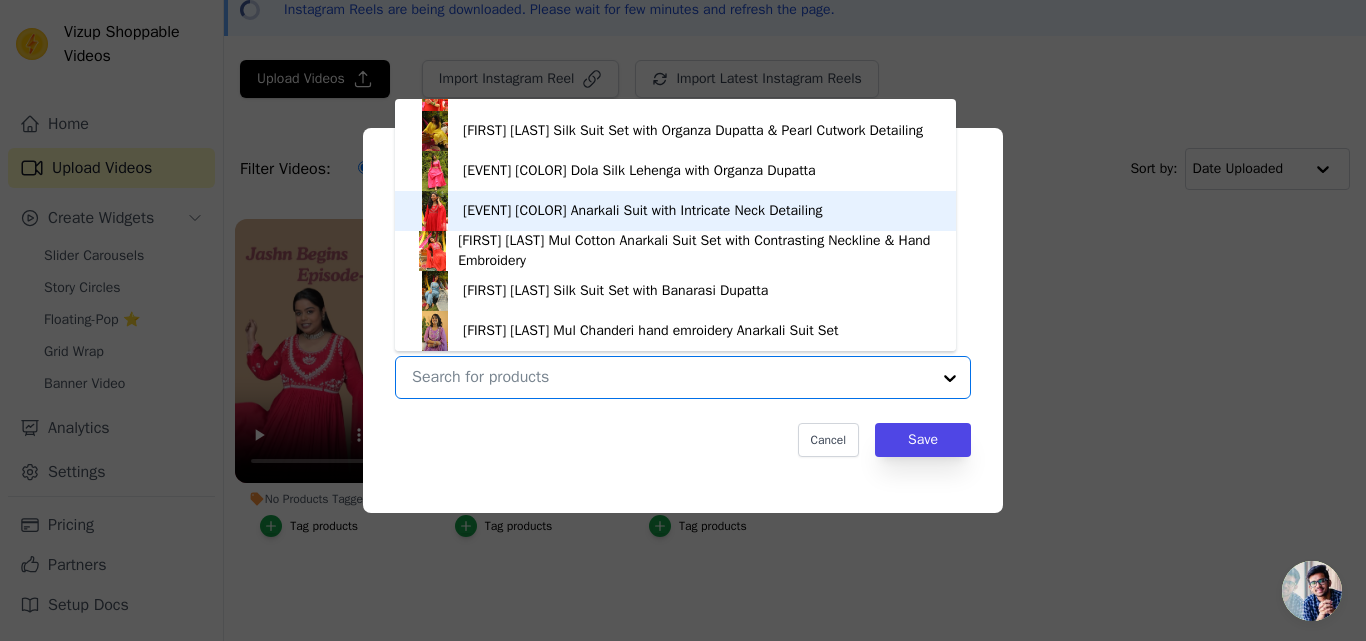 click on "Durga Puja Red Anarkali Suit with Intricate Neck Detailing" at bounding box center (675, 211) 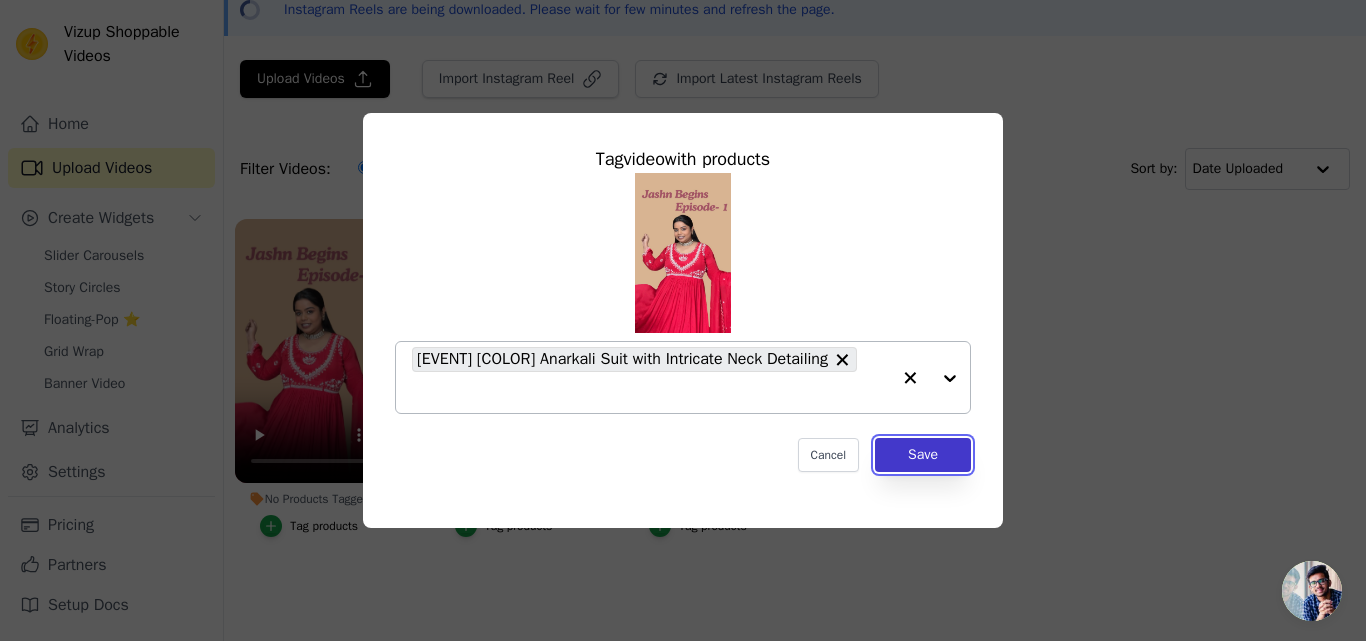 click on "Save" at bounding box center (923, 455) 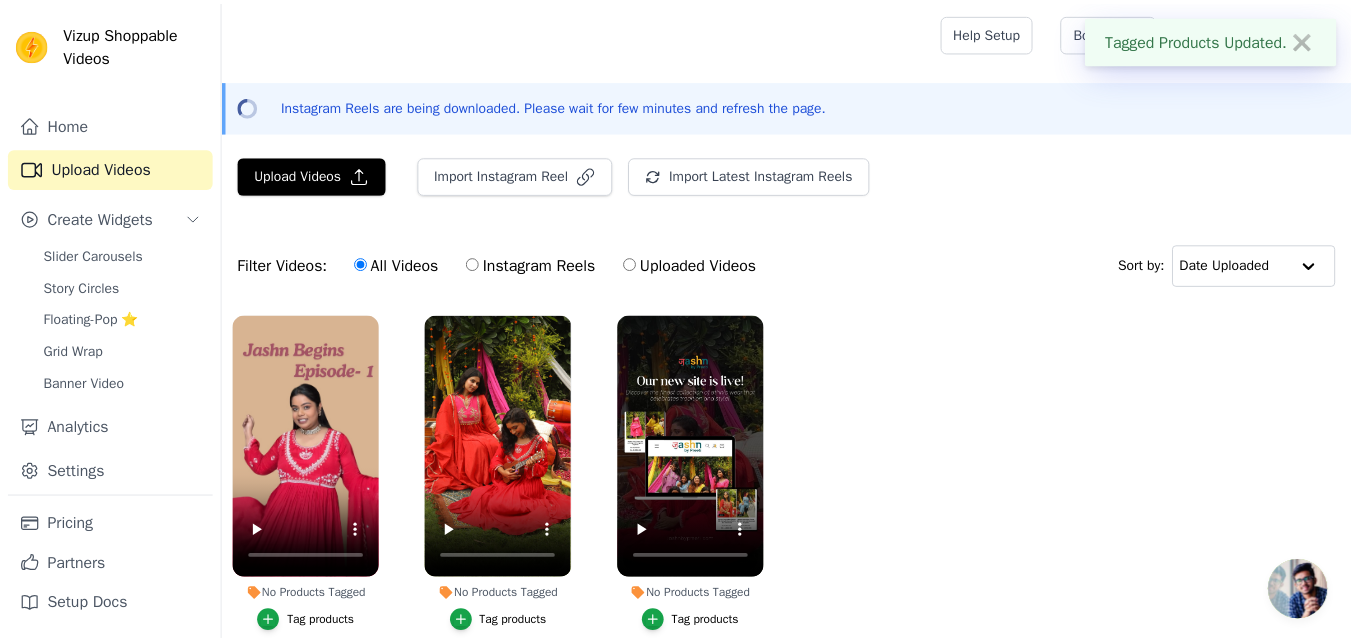 scroll, scrollTop: 96, scrollLeft: 0, axis: vertical 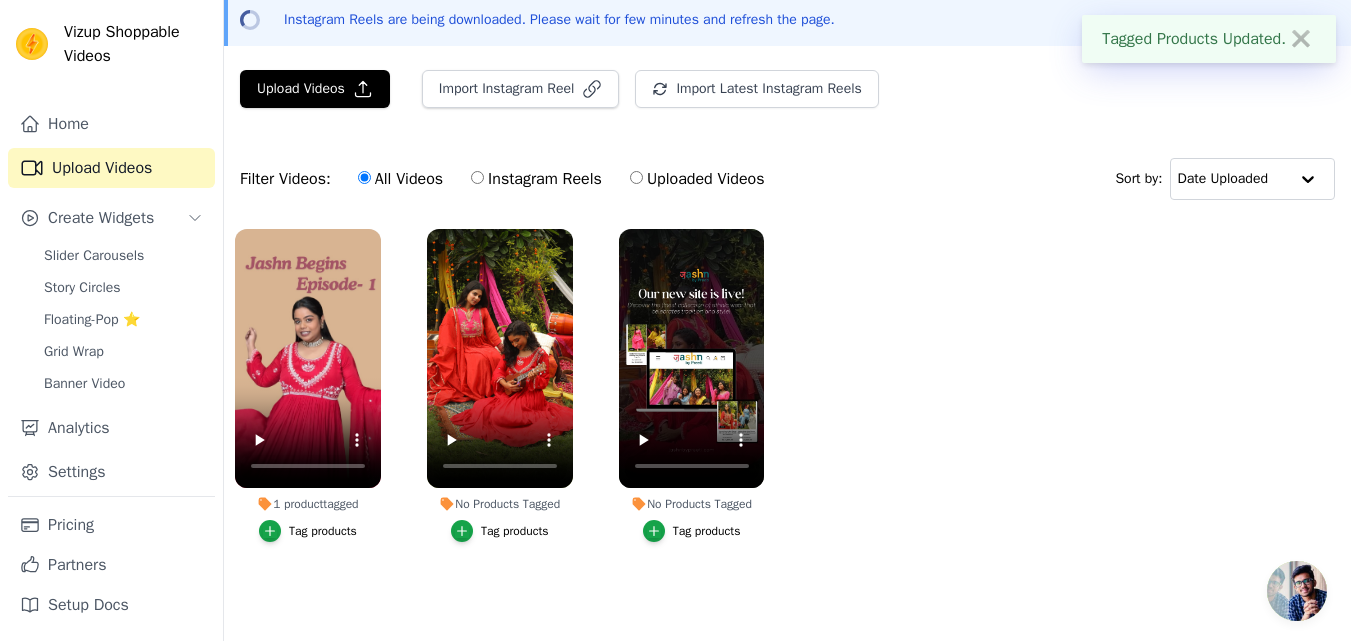 click on "Tag products" at bounding box center (515, 531) 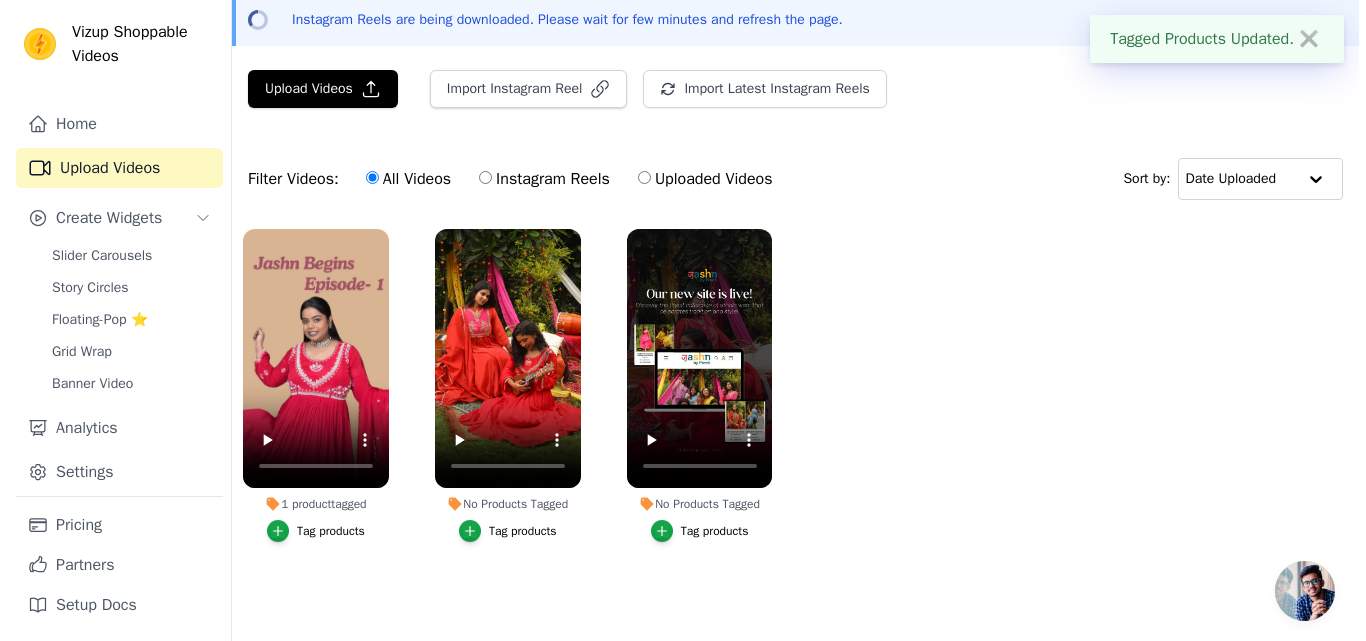 scroll, scrollTop: 0, scrollLeft: 0, axis: both 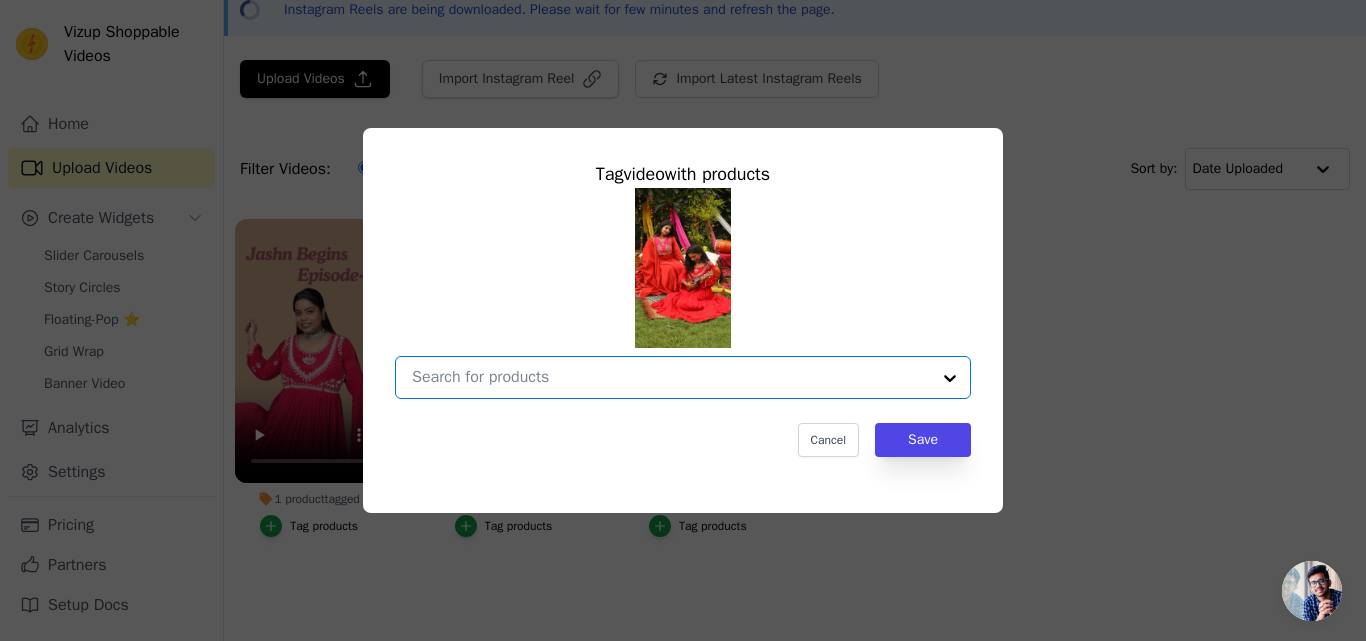 click on "No Products Tagged     Tag  video  with products       Option undefined, selected.   Select is focused, type to refine list, press down to open the menu.                   Cancel   Save     Tag products" at bounding box center [671, 377] 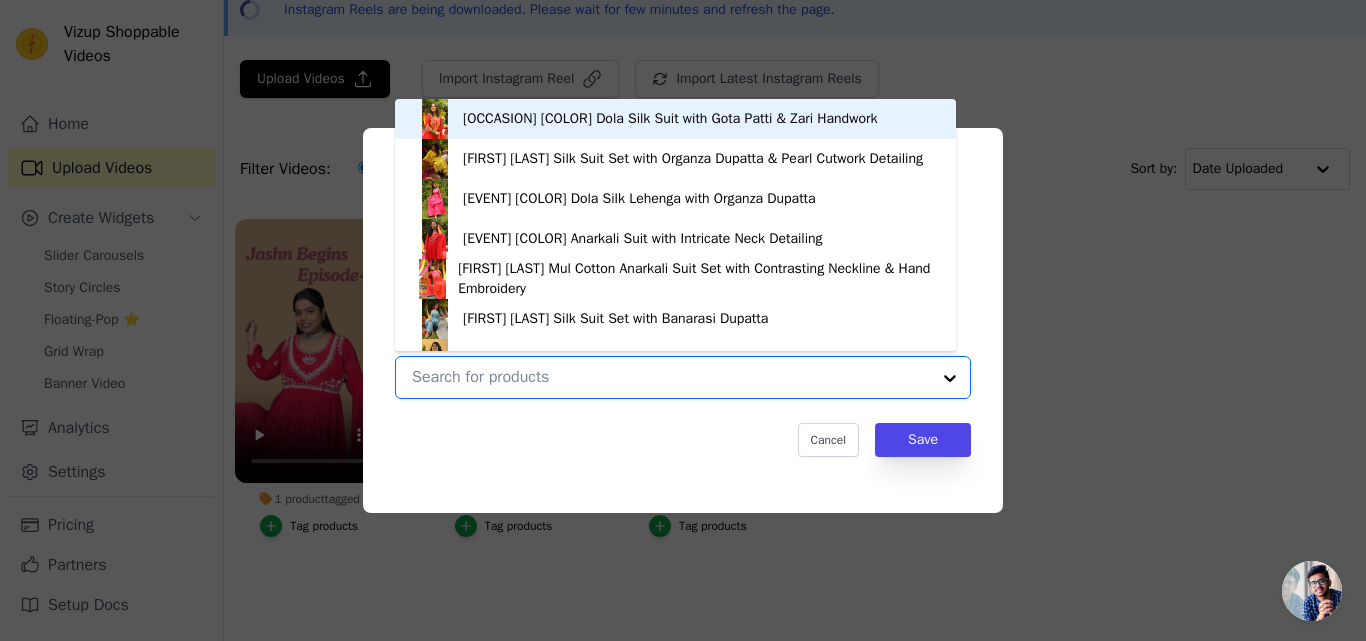 scroll, scrollTop: 28, scrollLeft: 0, axis: vertical 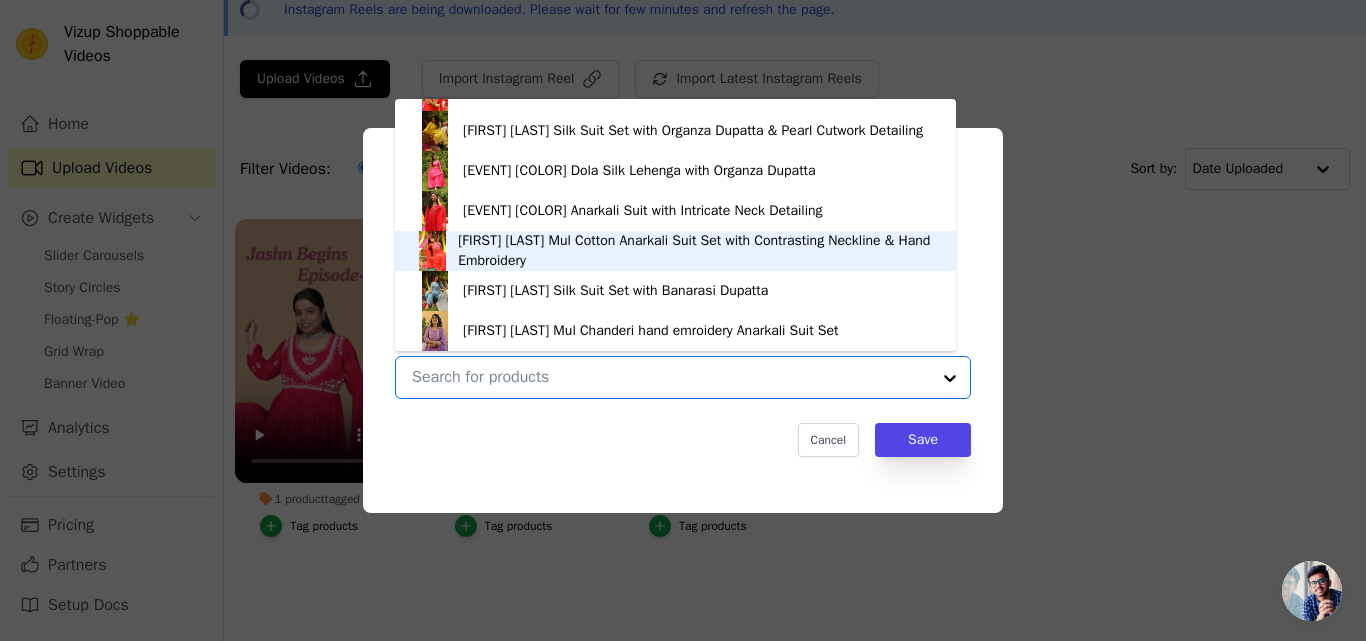 click on "Gulnaar  Rust Orange Mul Cotton Anarkali Suit Set with Contrasting Neckline & Hand Embroidery" at bounding box center [697, 251] 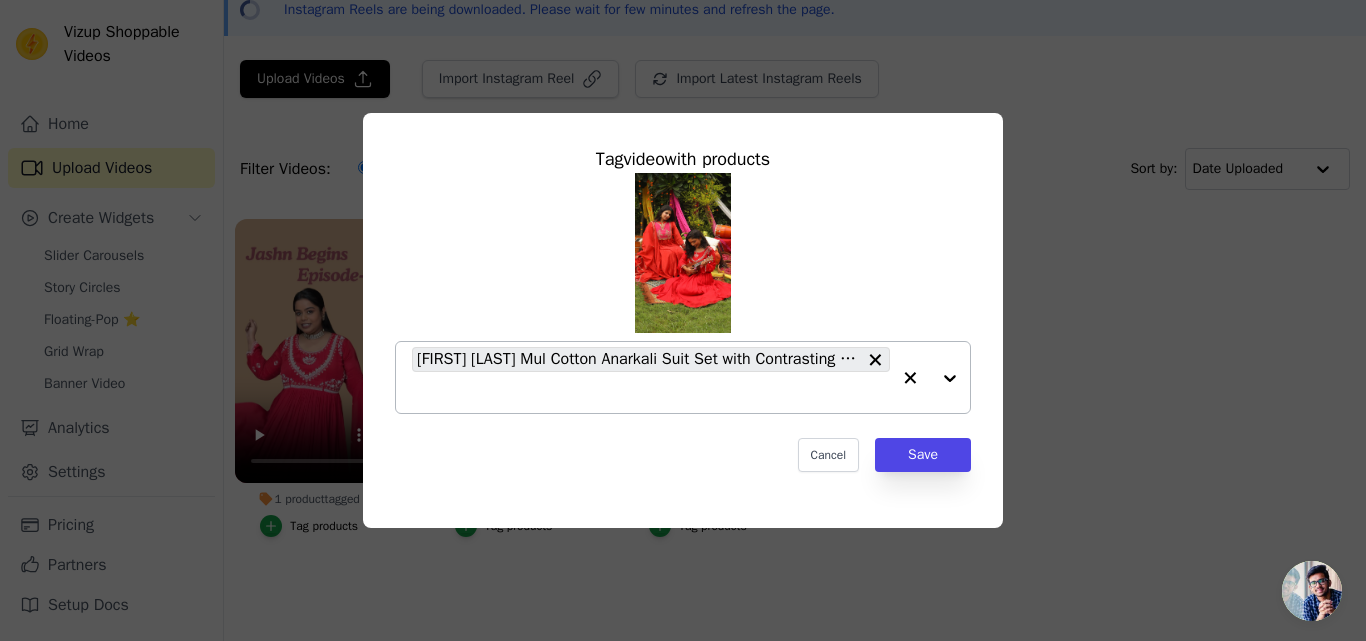 click at bounding box center (930, 377) 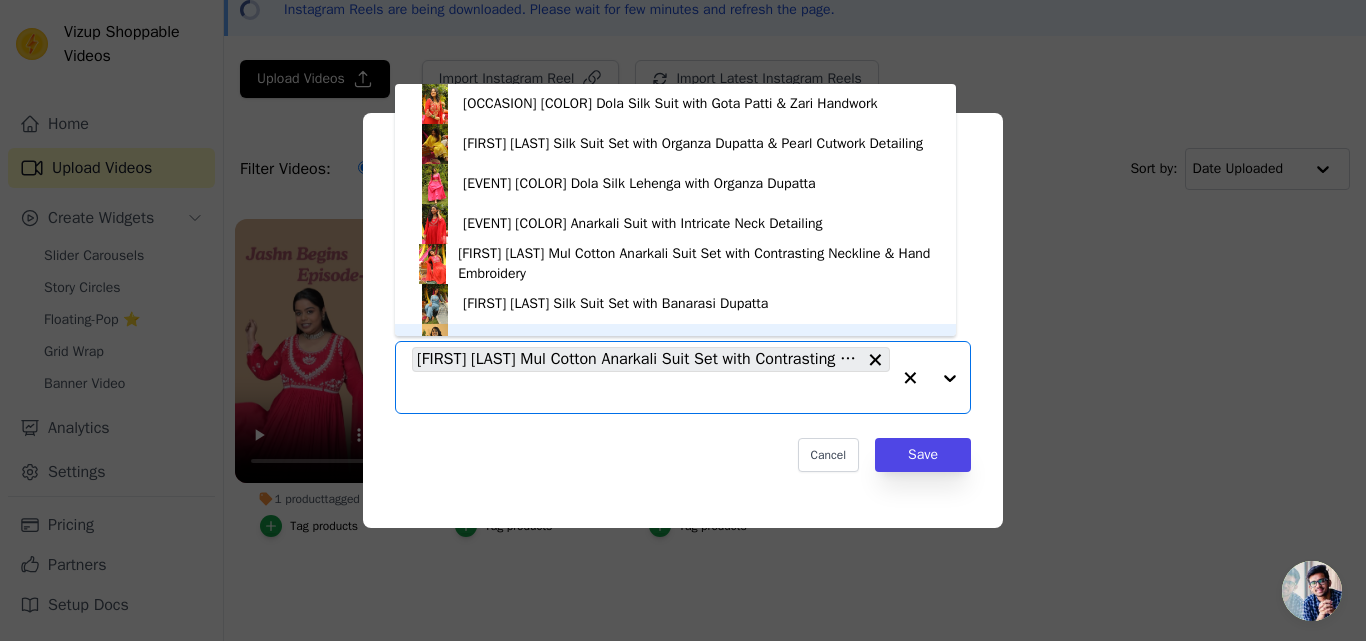 scroll, scrollTop: 28, scrollLeft: 0, axis: vertical 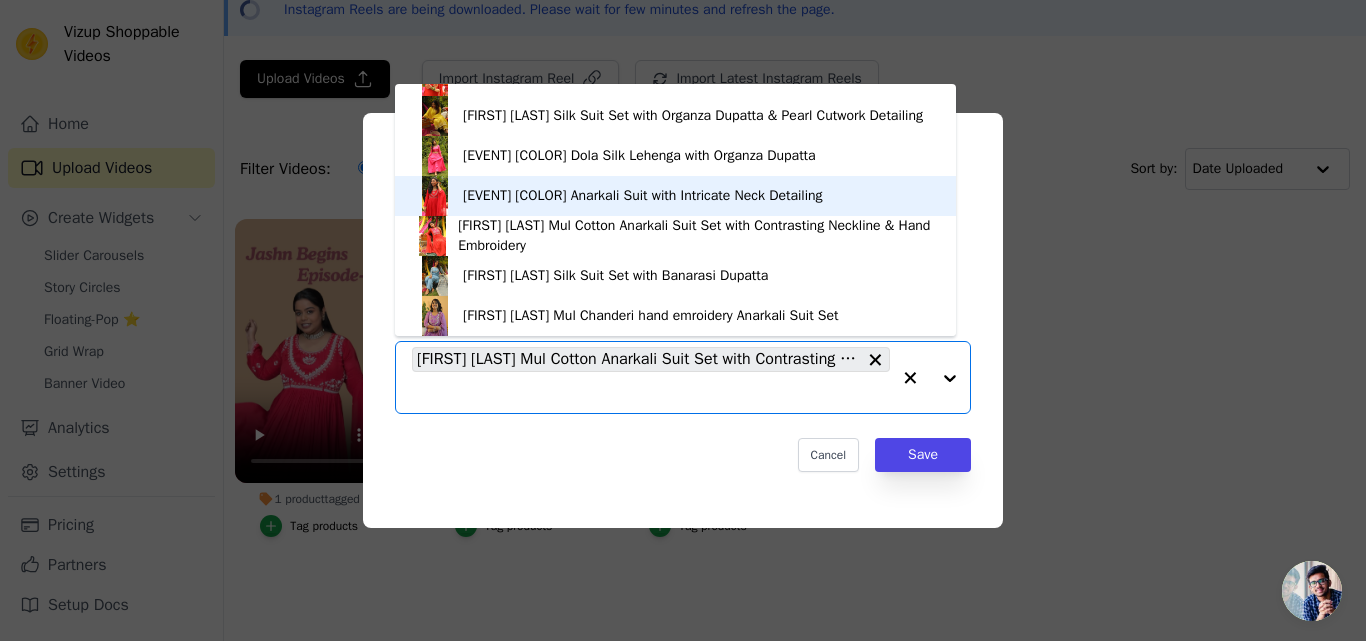 click on "Durga Puja Red Anarkali Suit with Intricate Neck Detailing" at bounding box center [643, 196] 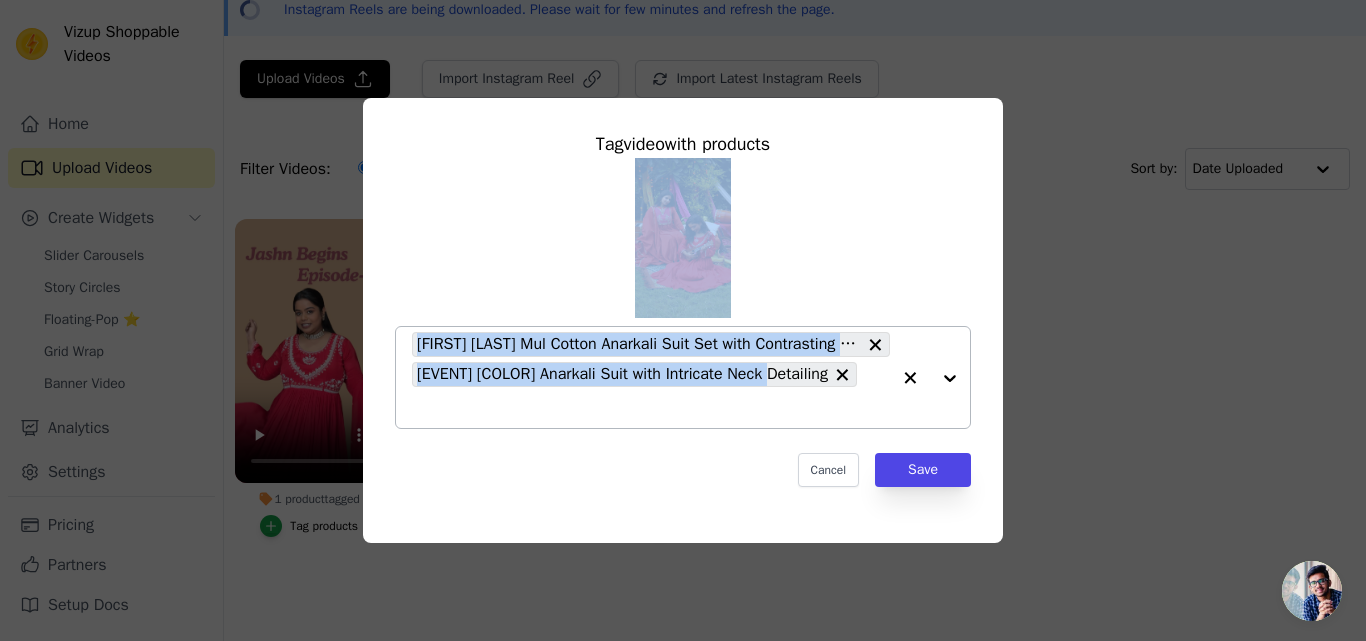 drag, startPoint x: 768, startPoint y: 374, endPoint x: 765, endPoint y: 344, distance: 30.149628 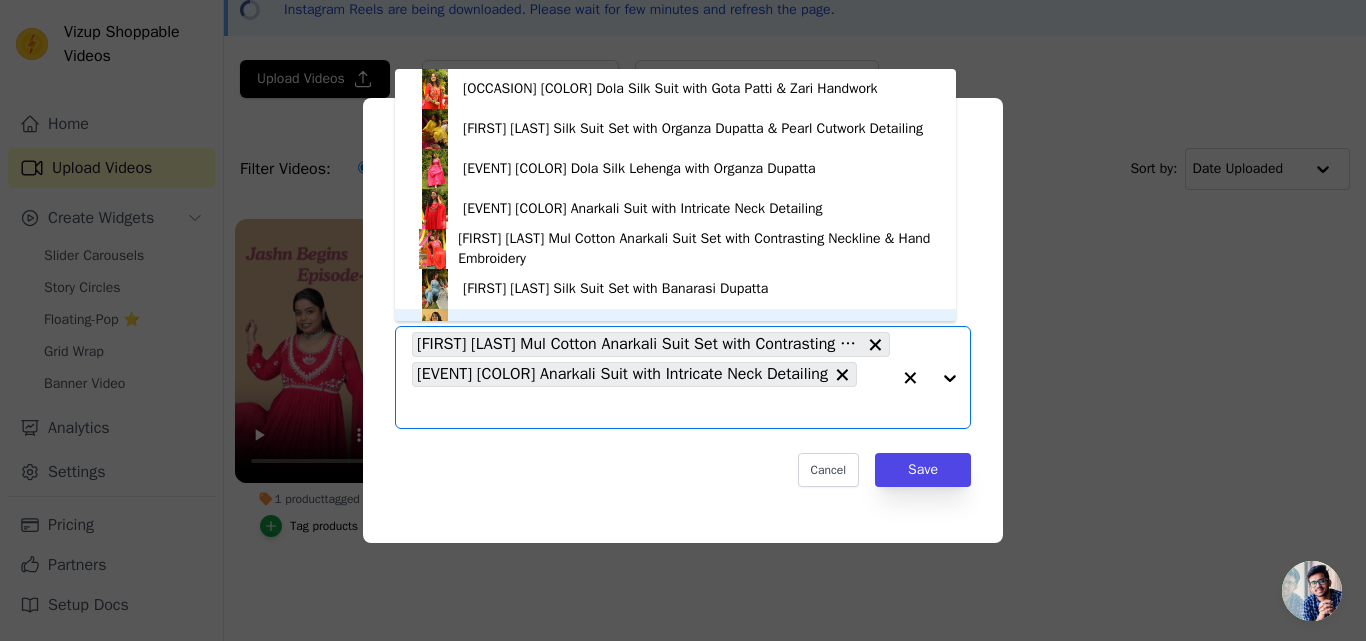 scroll, scrollTop: 28, scrollLeft: 0, axis: vertical 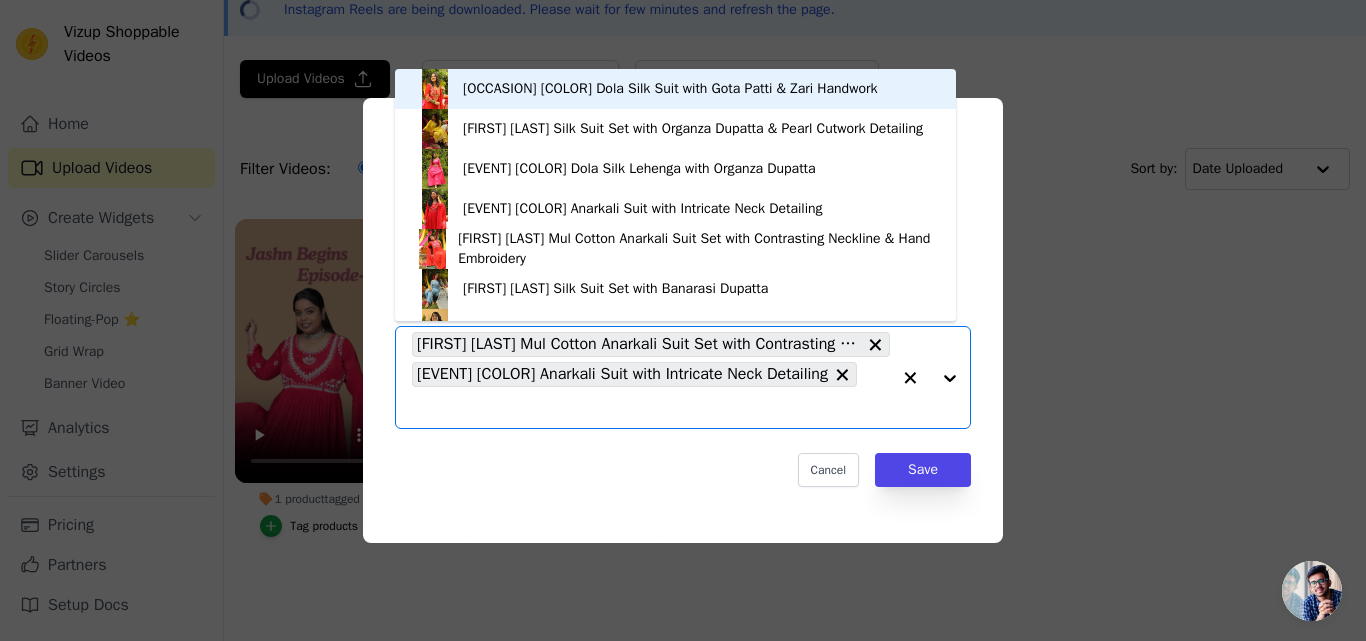 click on "Karva Chauth Red Dola Silk Suit with Gota Patti & Zari Handwork" at bounding box center [670, 89] 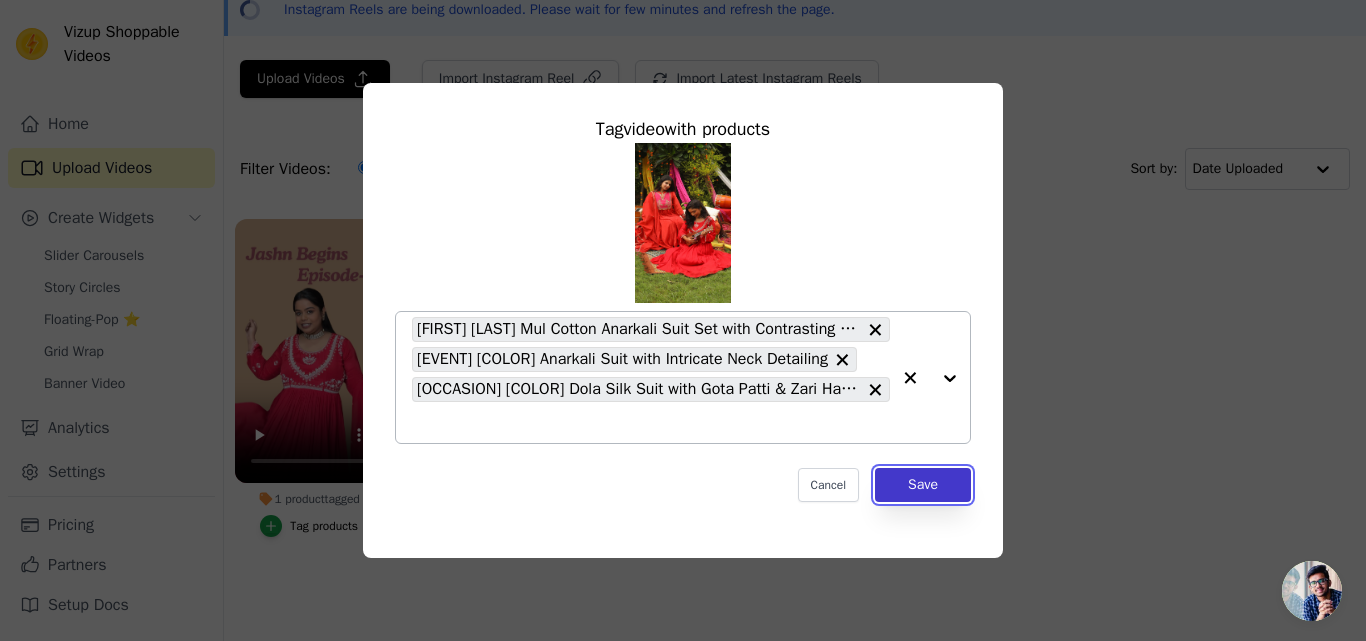 click on "Save" at bounding box center [923, 485] 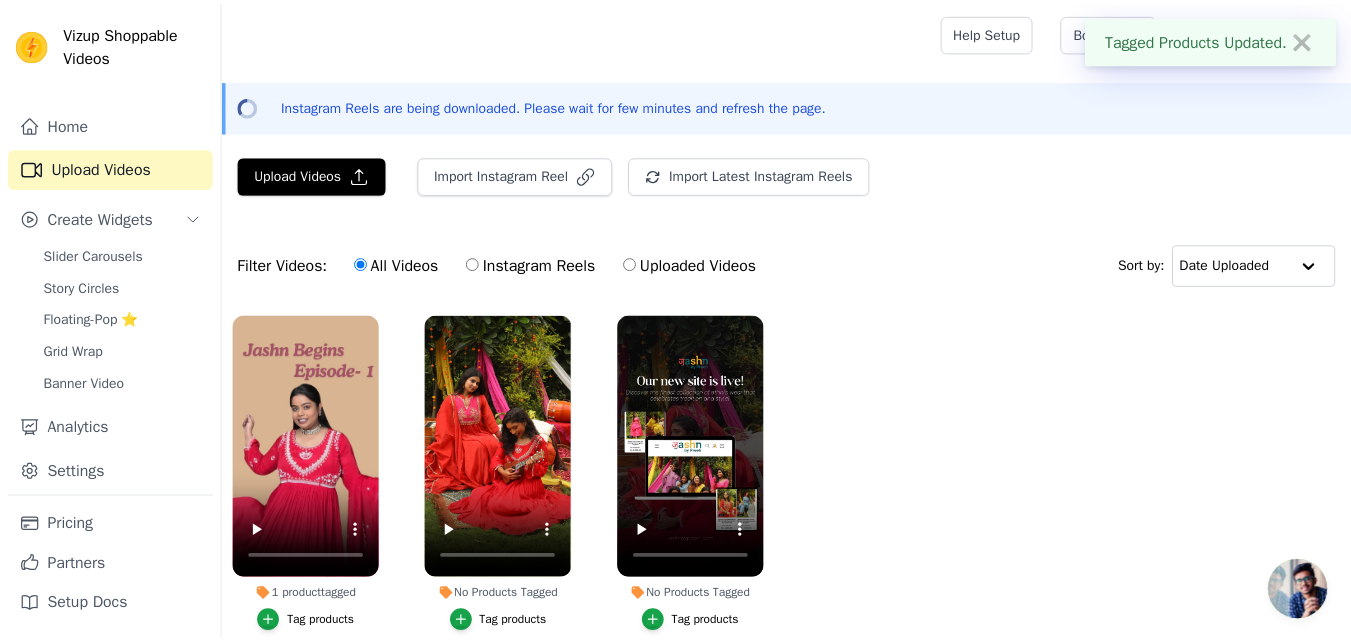 scroll, scrollTop: 96, scrollLeft: 0, axis: vertical 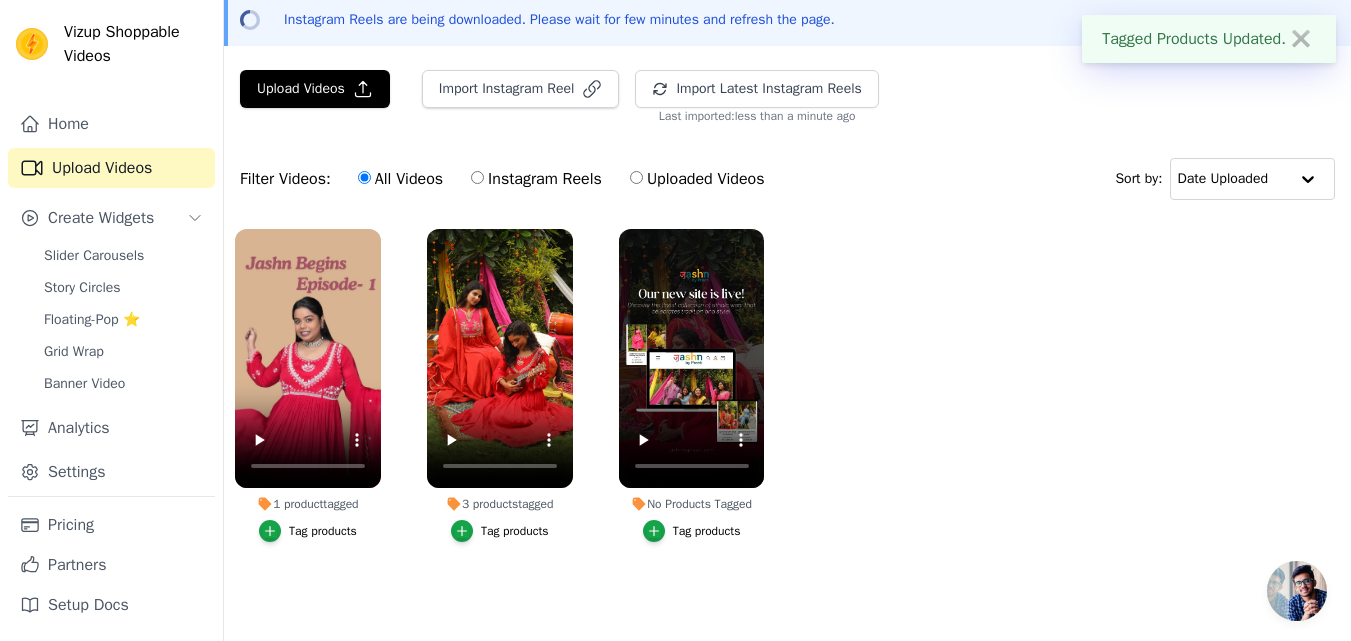 click on "Tag products" at bounding box center [707, 531] 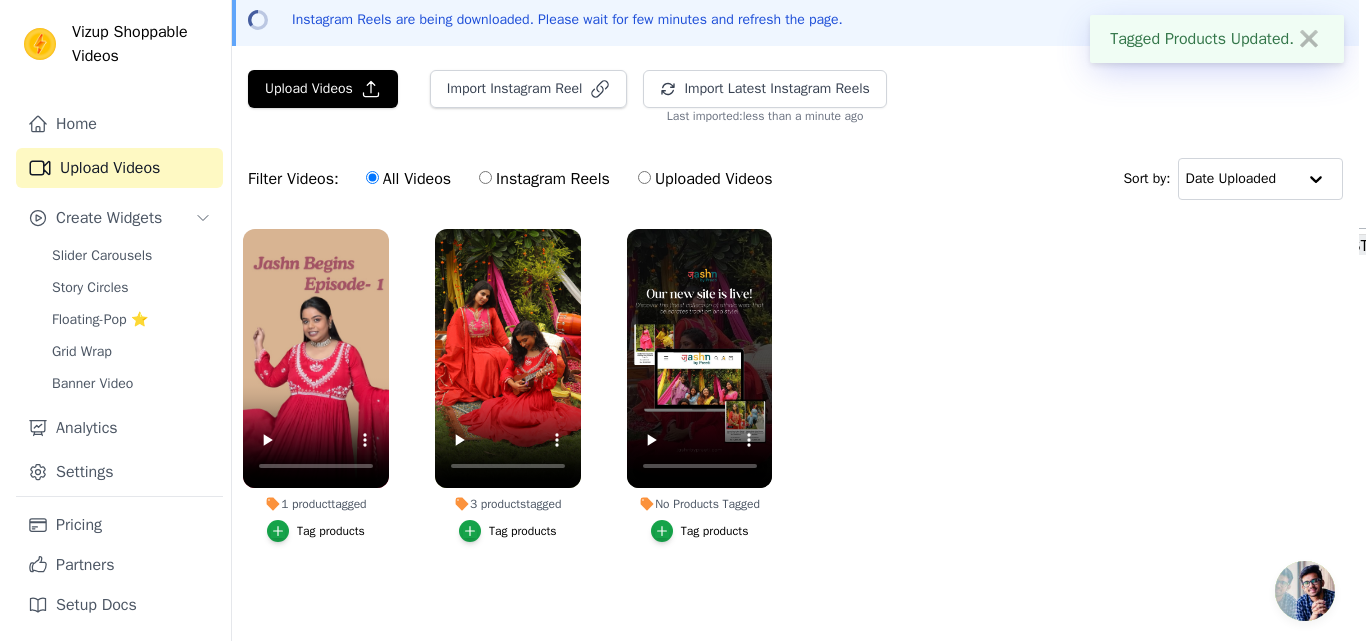 scroll, scrollTop: 0, scrollLeft: 0, axis: both 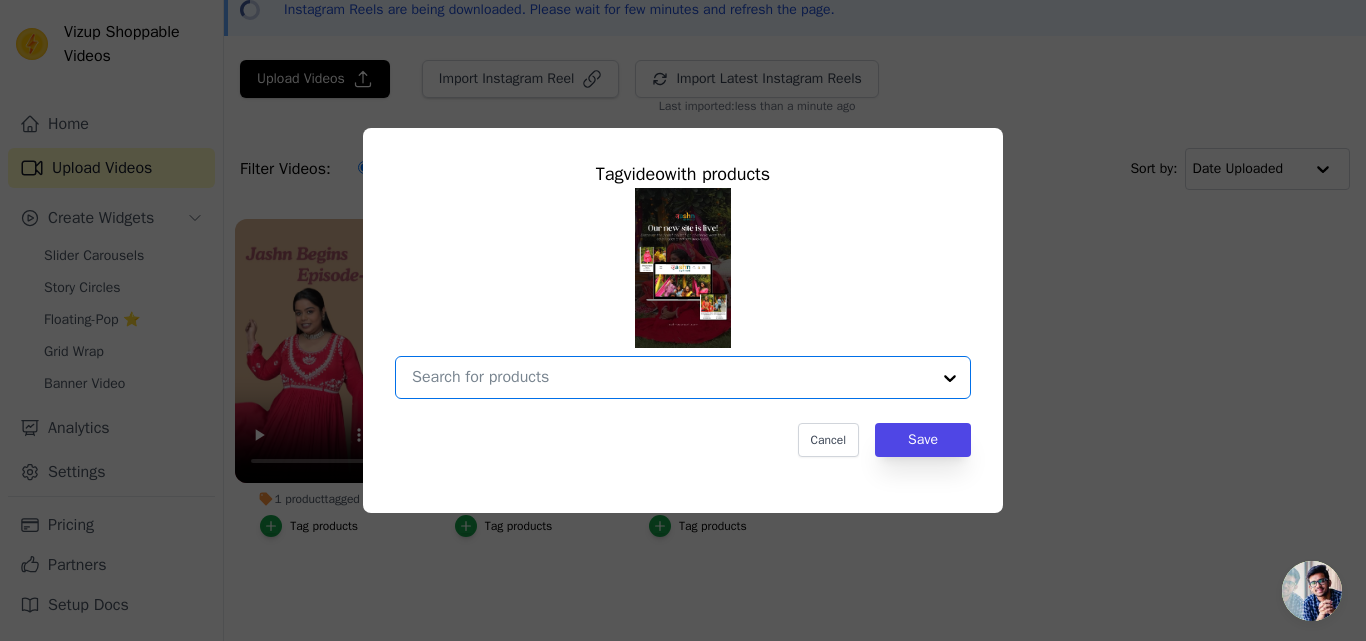click on "No Products Tagged     Tag  video  with products       Option undefined, selected.   Select is focused, type to refine list, press down to open the menu.                   Cancel   Save     Tag products" at bounding box center (671, 377) 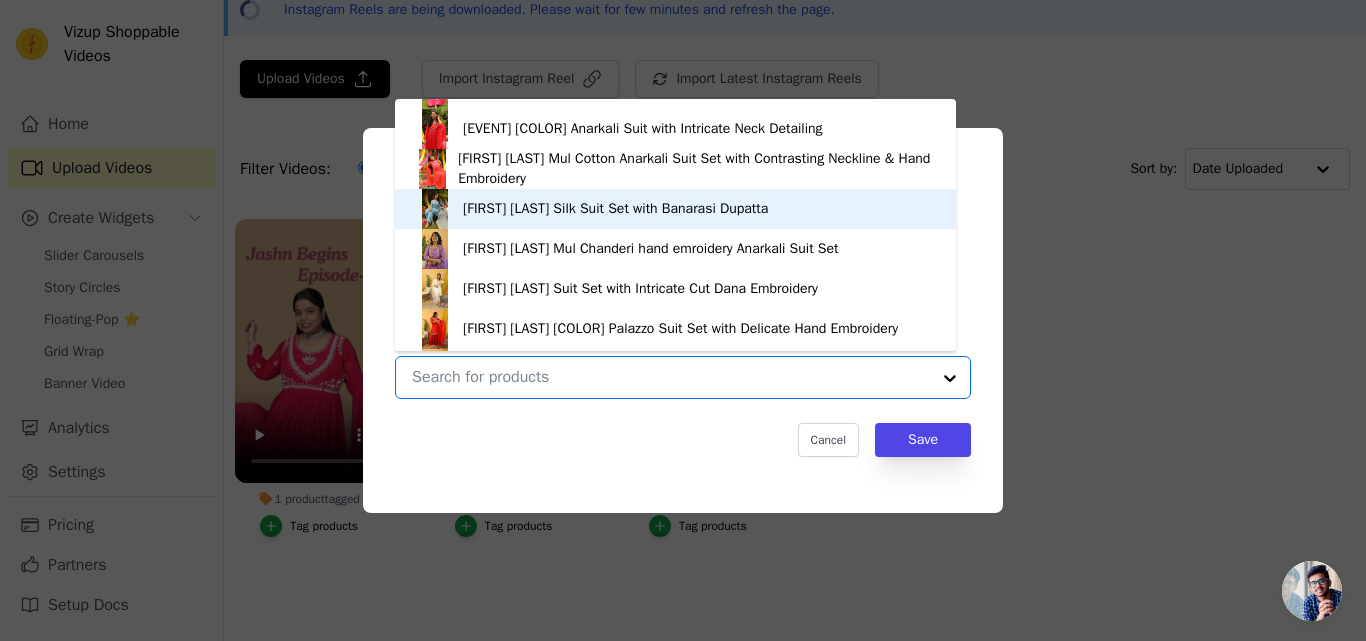scroll, scrollTop: 200, scrollLeft: 0, axis: vertical 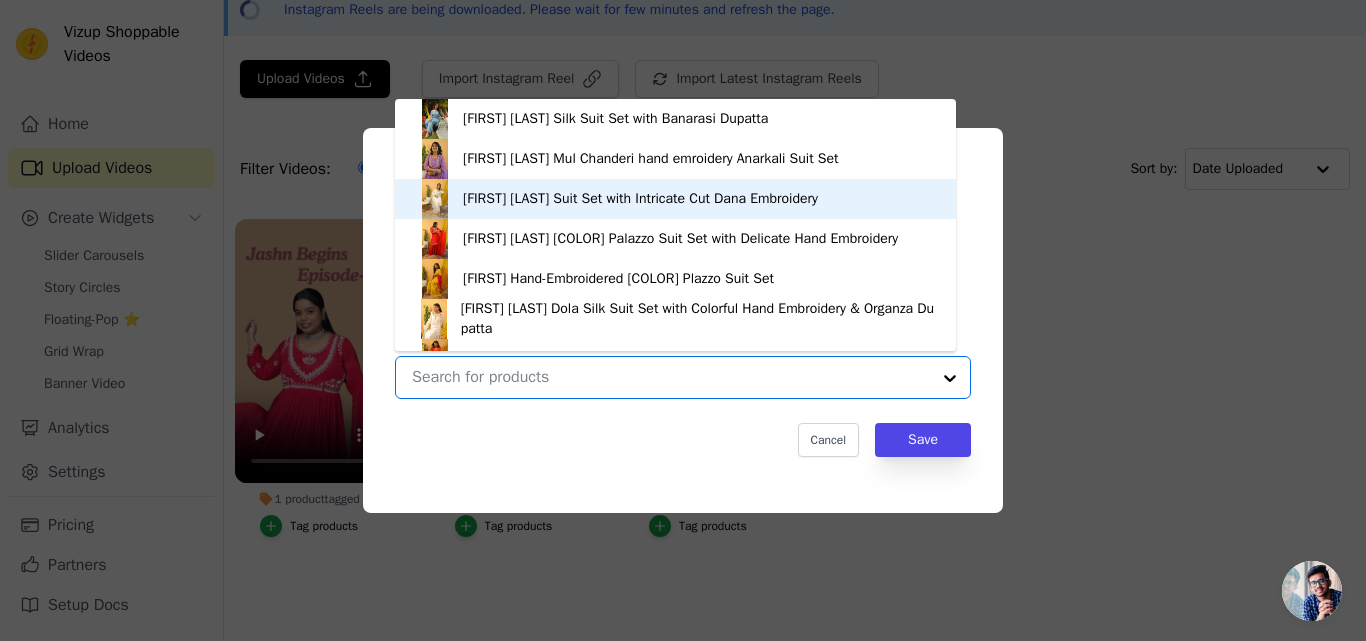 click on "Chandini  White Suit Set with Intricate Cut Dana Embroidery" at bounding box center (675, 199) 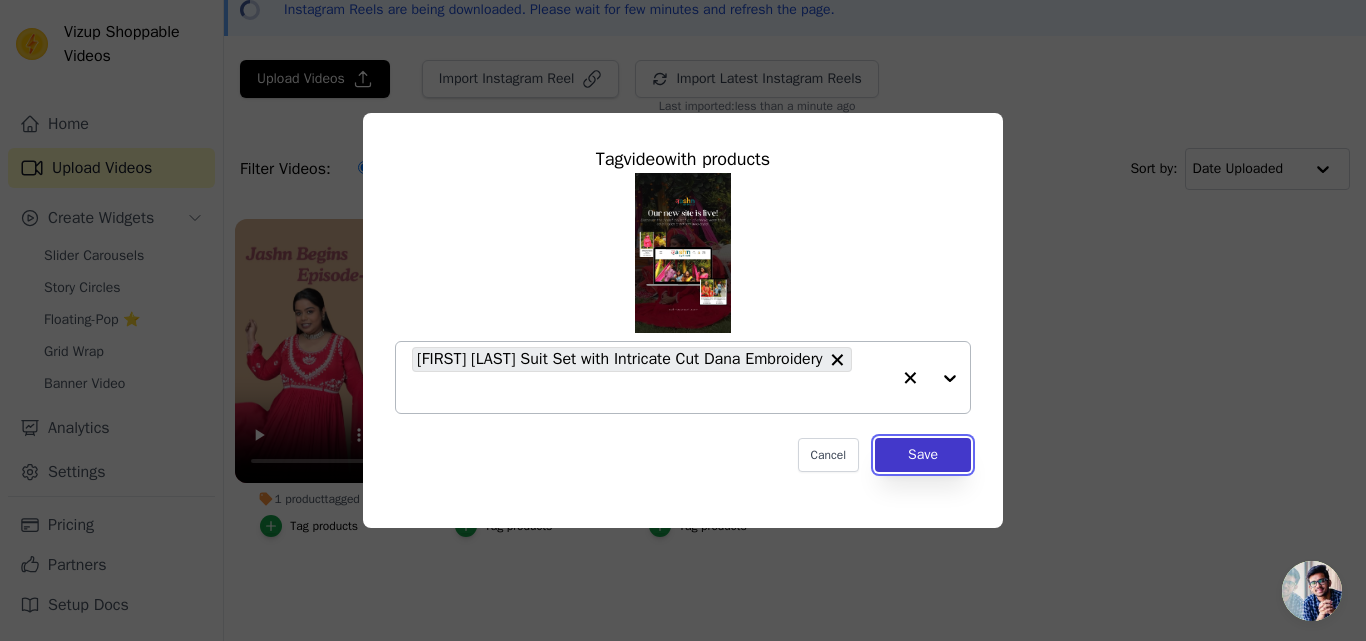 click on "Save" at bounding box center (923, 455) 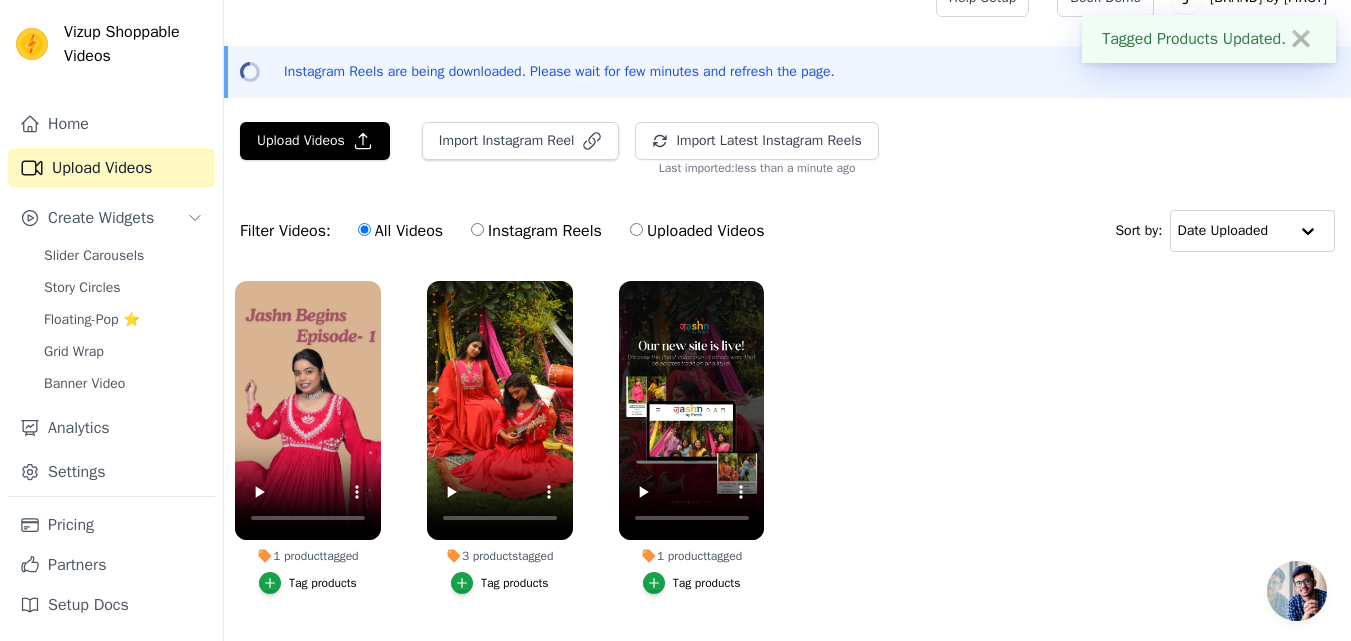 scroll, scrollTop: 0, scrollLeft: 0, axis: both 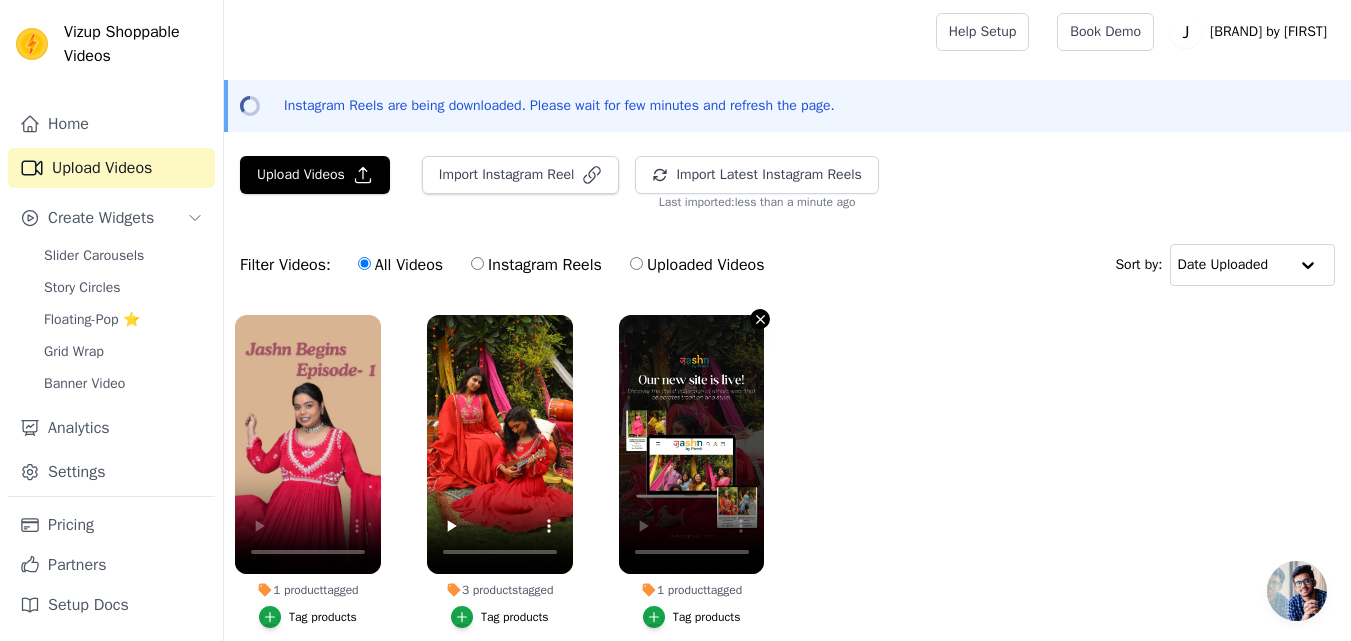 click 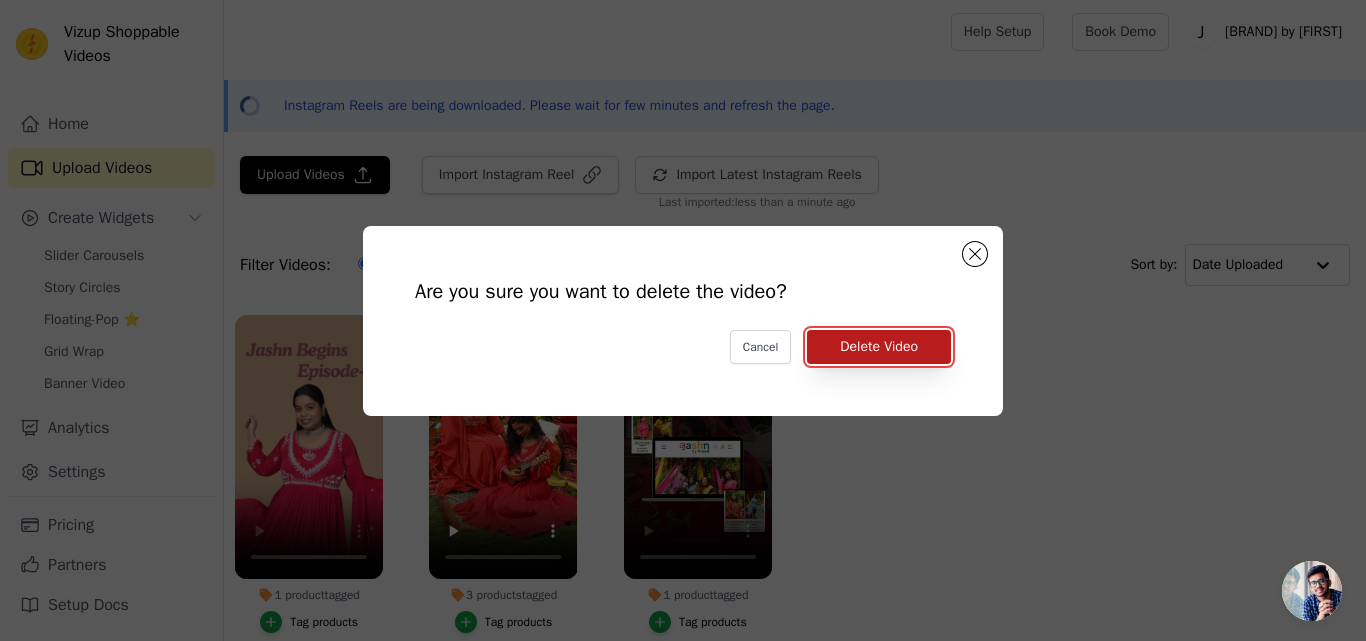 drag, startPoint x: 829, startPoint y: 353, endPoint x: 839, endPoint y: 357, distance: 10.770329 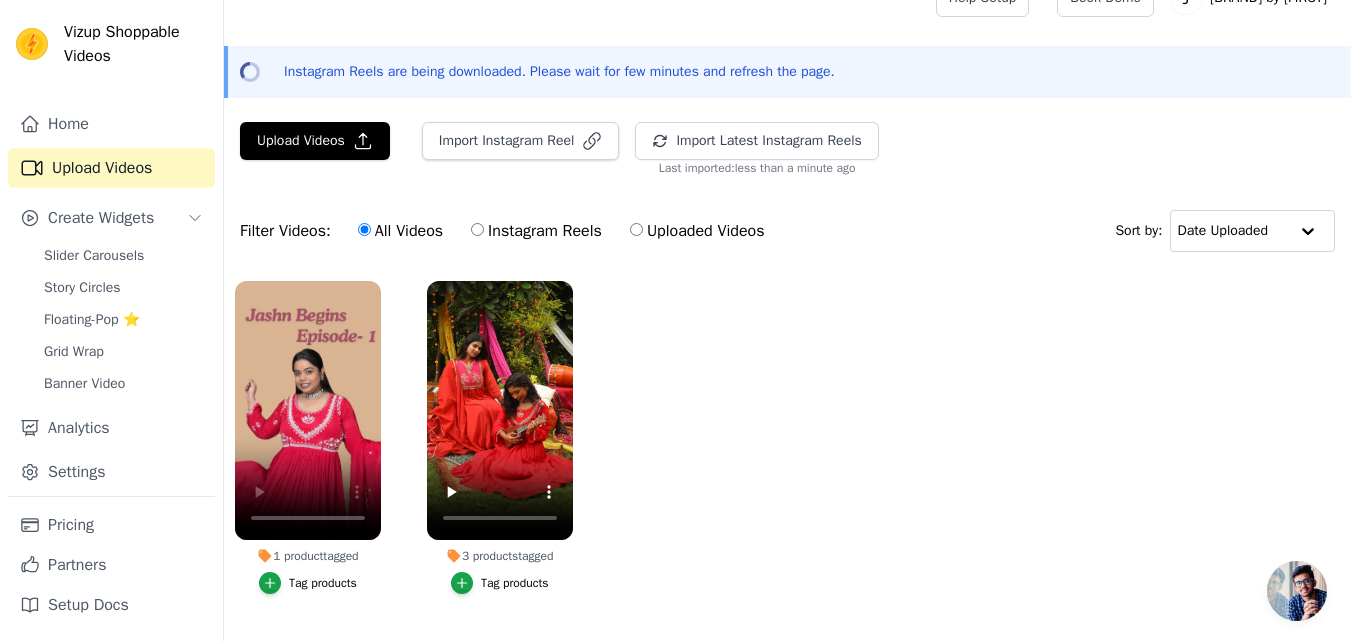scroll, scrollTop: 0, scrollLeft: 0, axis: both 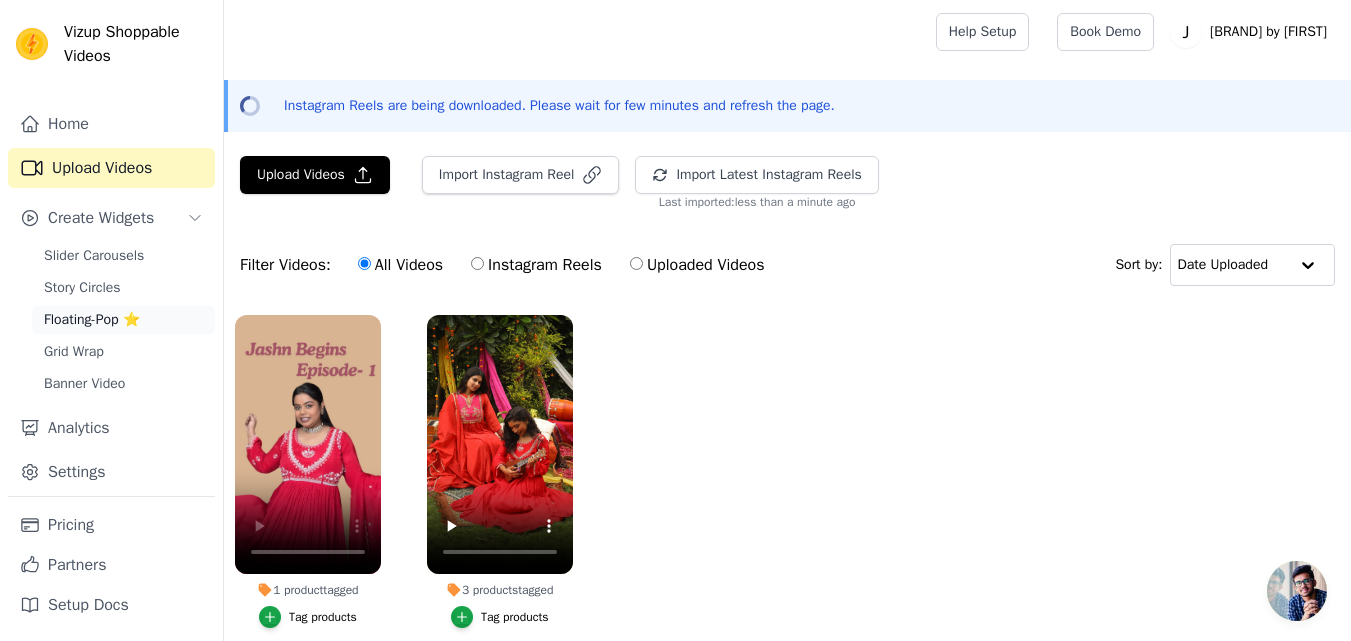 click on "Floating-Pop ⭐" at bounding box center [92, 320] 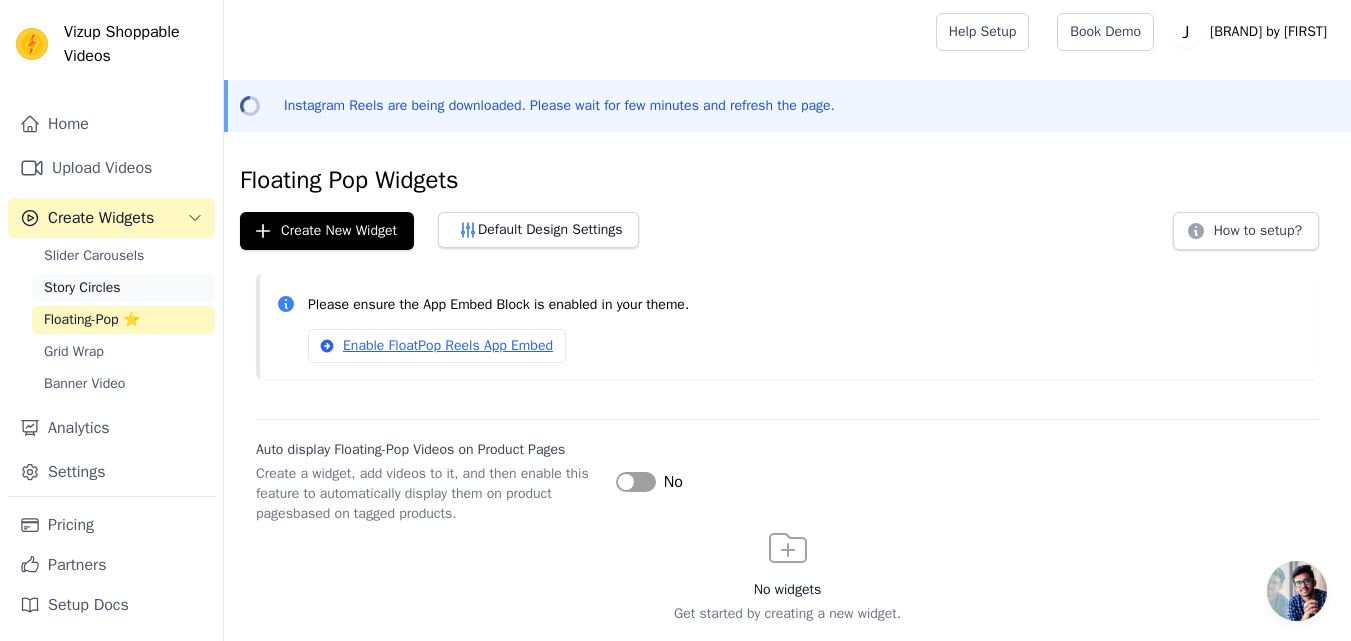 click on "Story Circles" at bounding box center [82, 288] 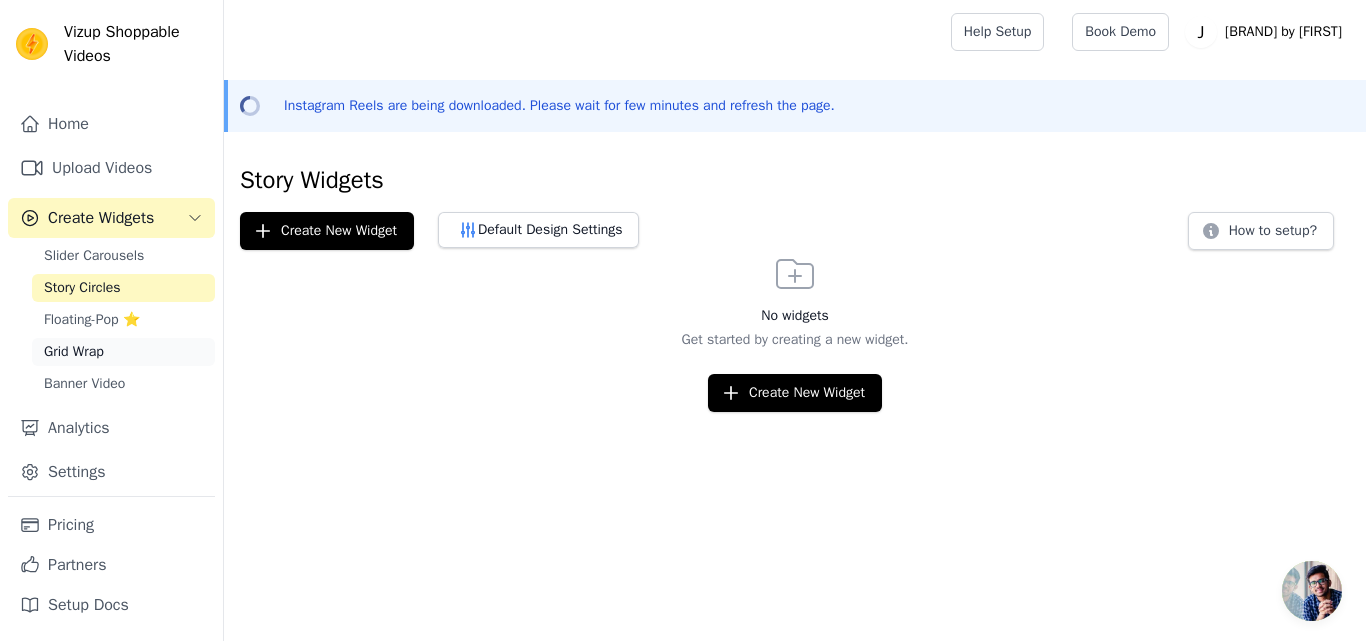 click on "Grid Wrap" at bounding box center (123, 352) 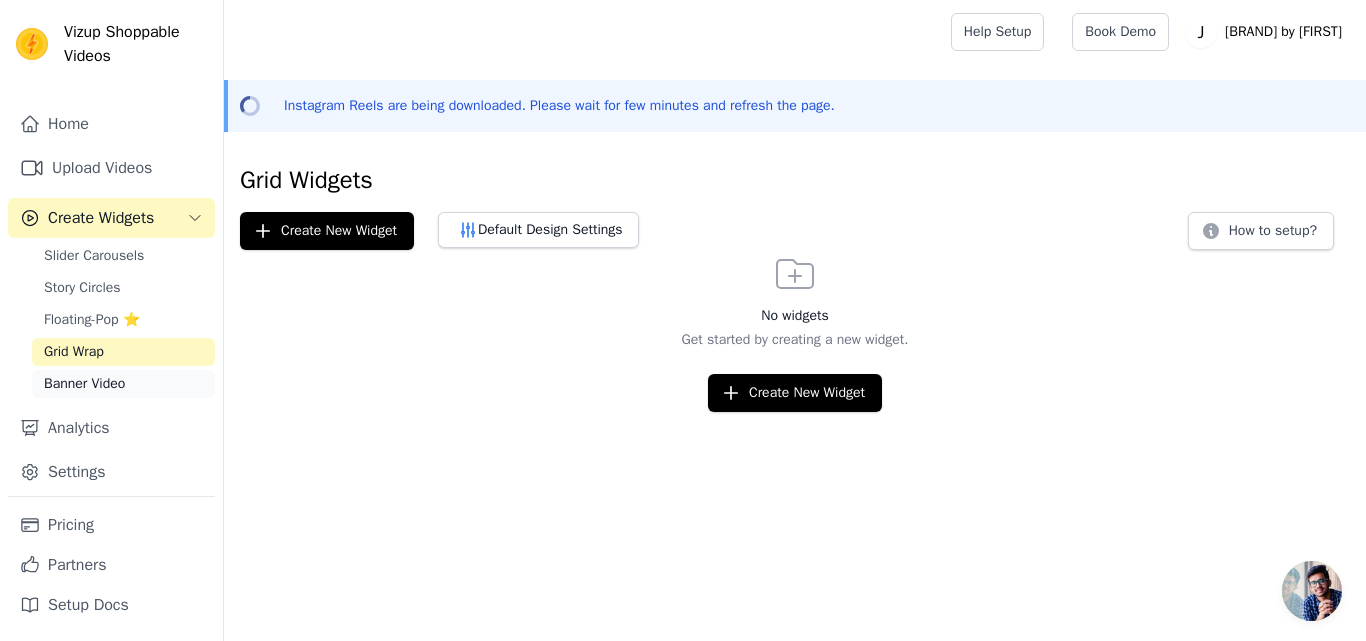 click on "Banner Video" at bounding box center [123, 384] 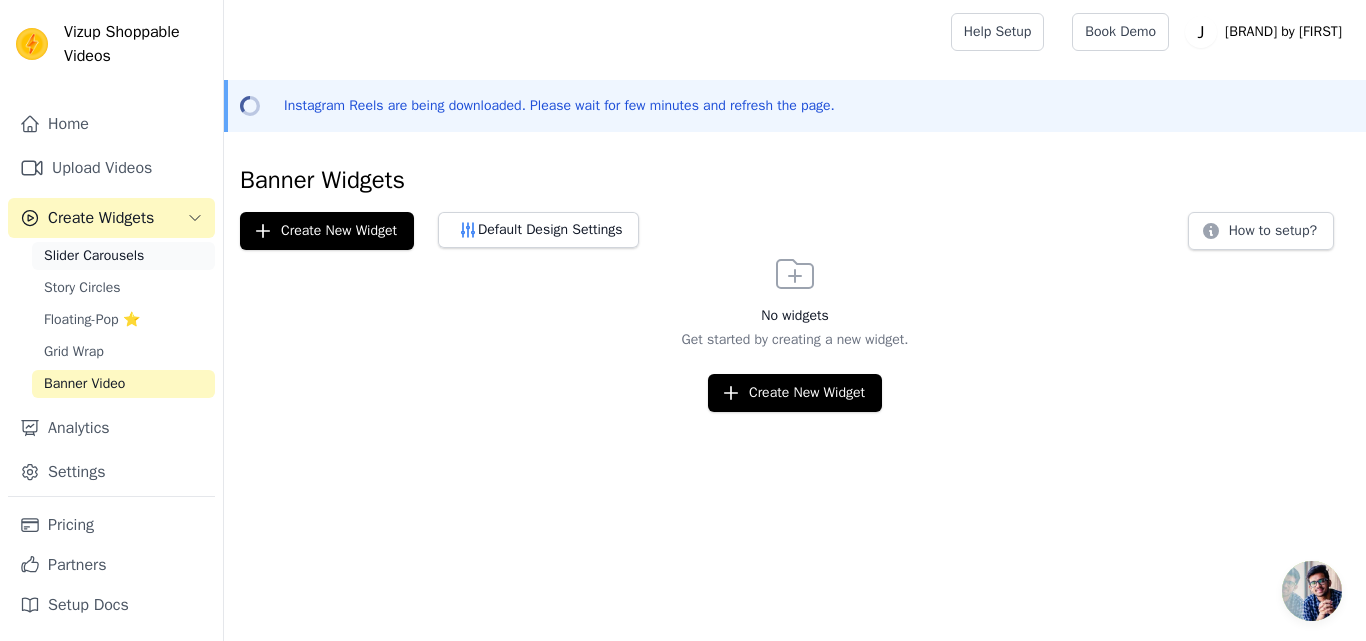 click on "Slider Carousels" at bounding box center (94, 256) 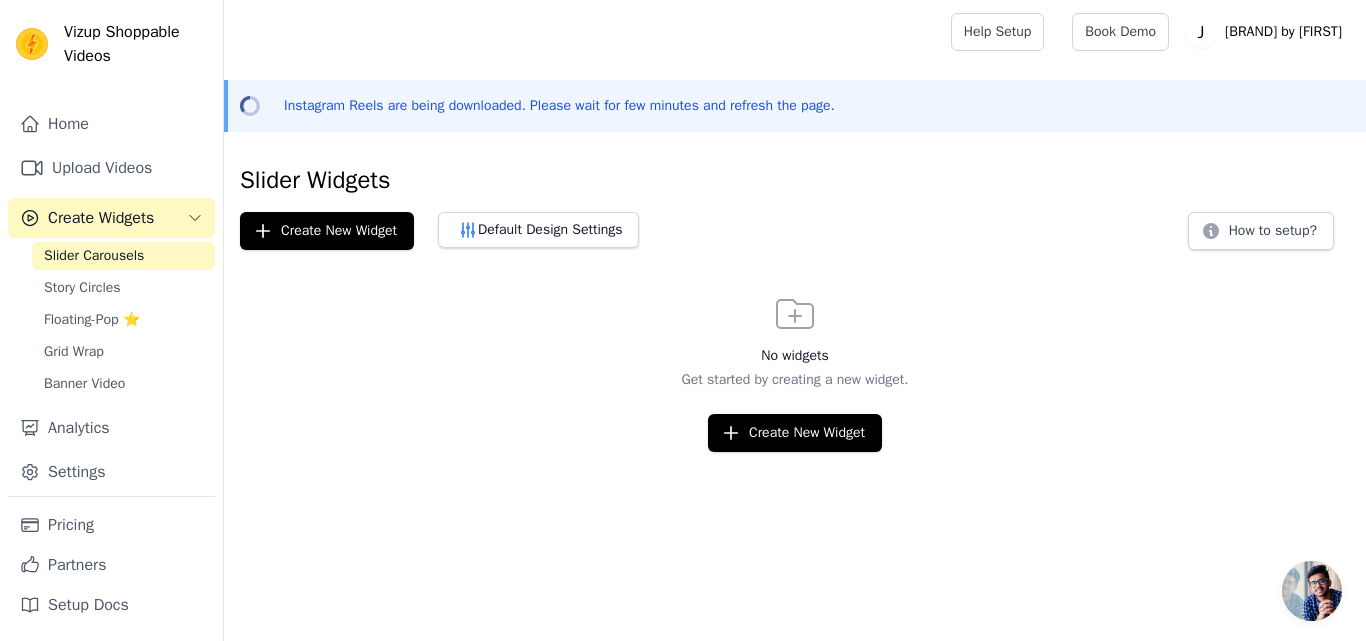 click on "Create Widgets" at bounding box center [101, 218] 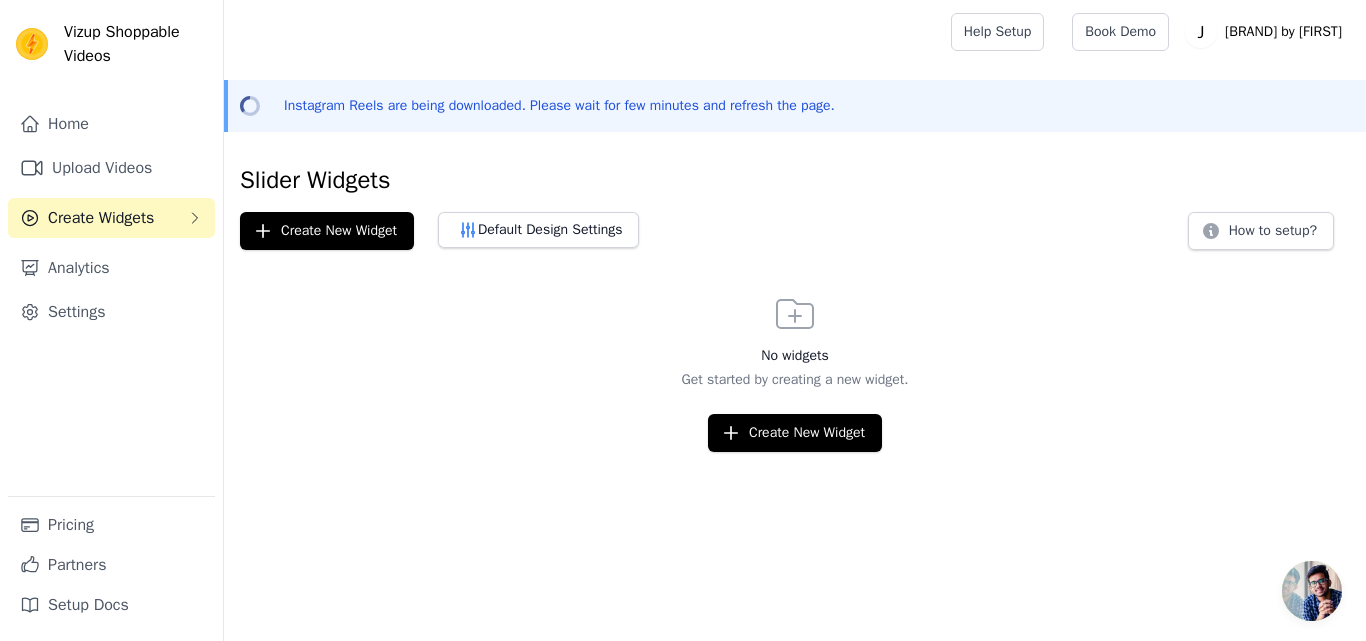 type 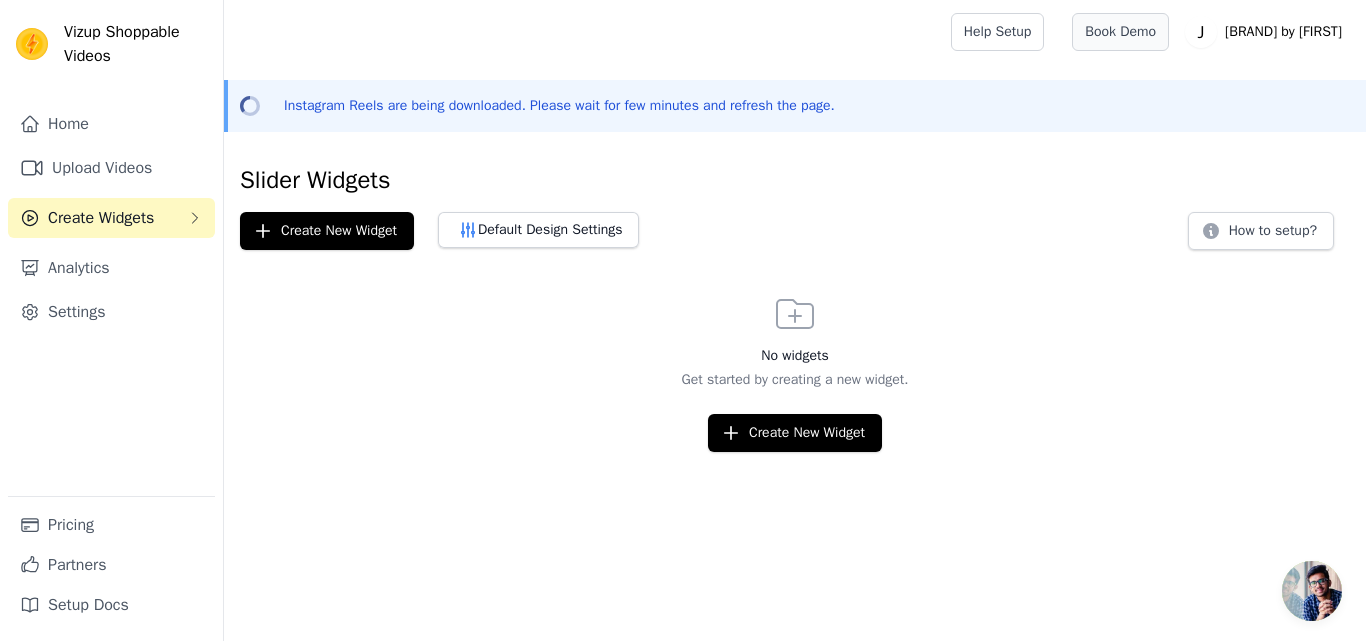 click on "Book Demo" at bounding box center [1120, 32] 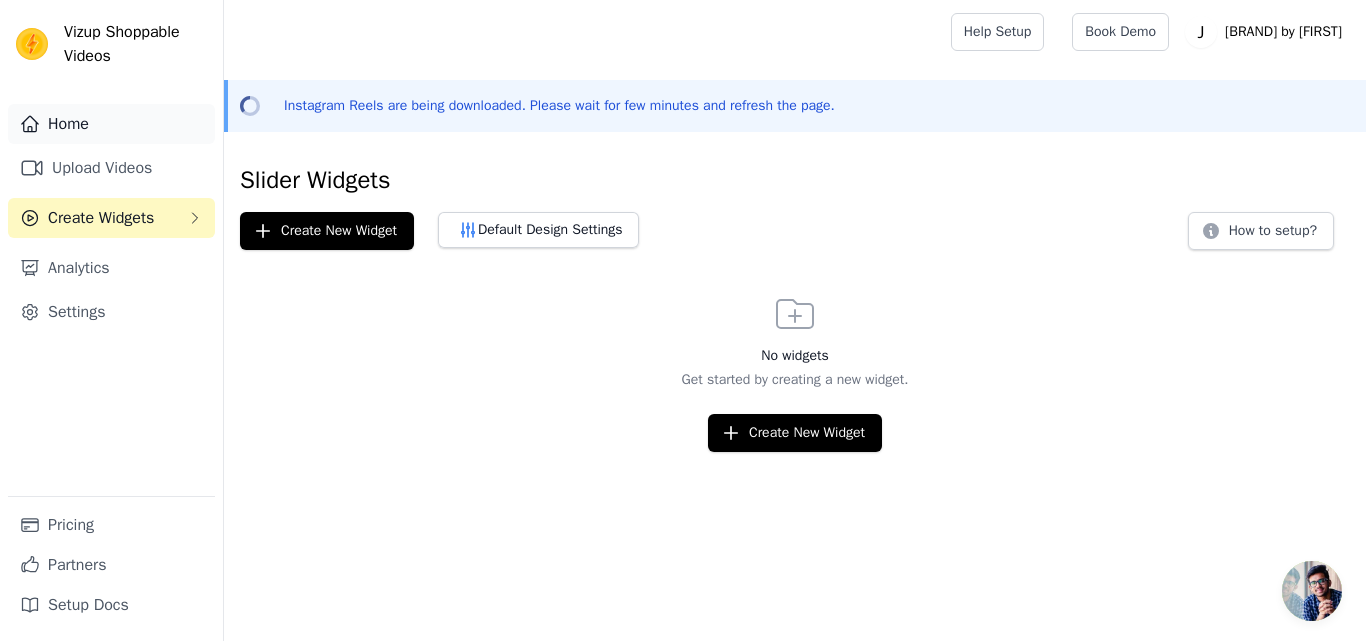 click on "Home" at bounding box center [111, 124] 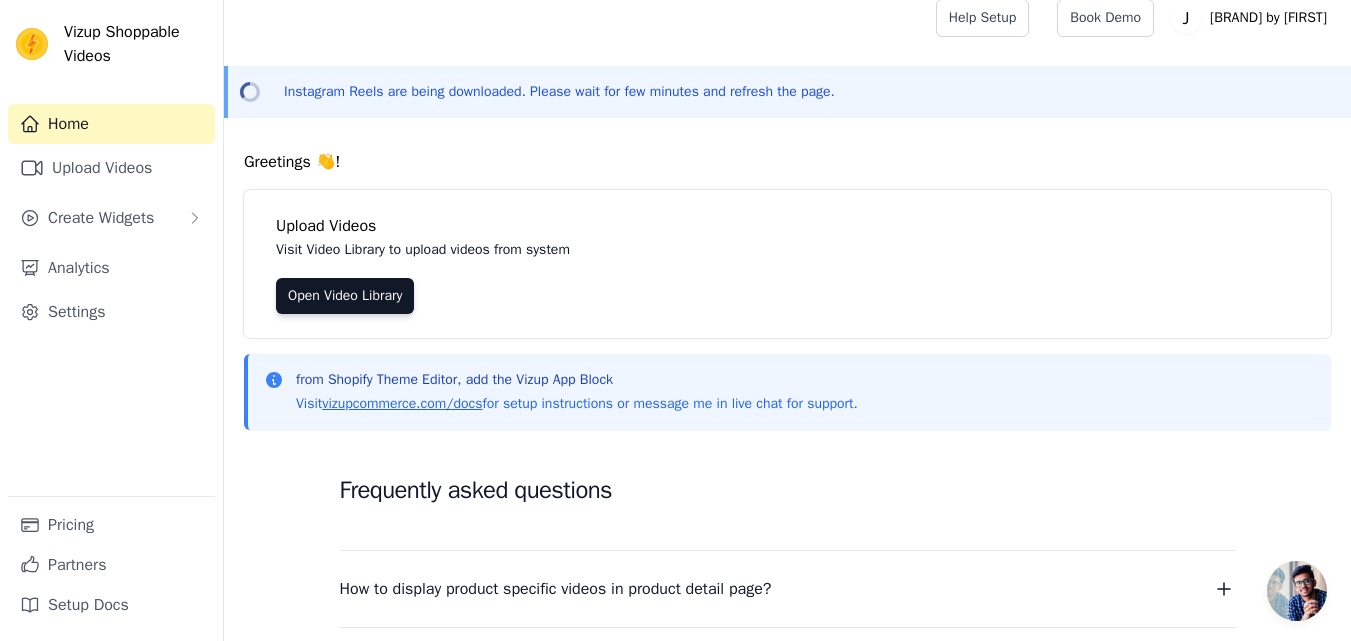 scroll, scrollTop: 0, scrollLeft: 0, axis: both 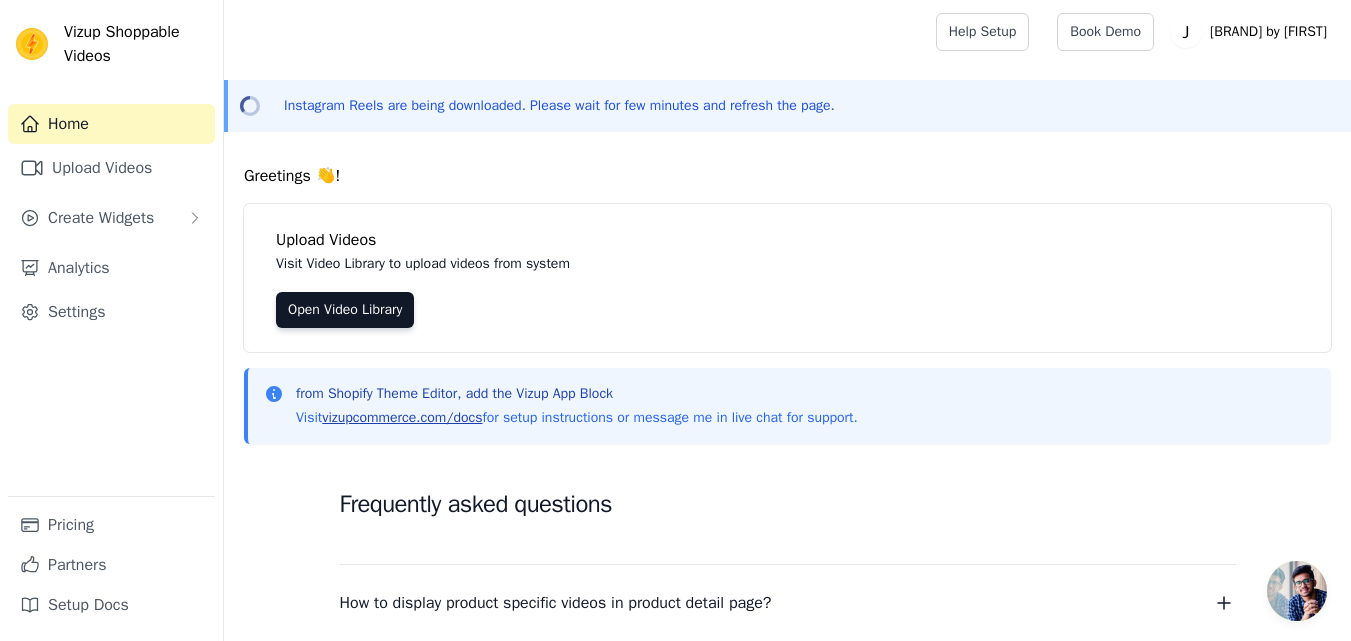 click on "vizupcommerce.com/docs" at bounding box center [402, 417] 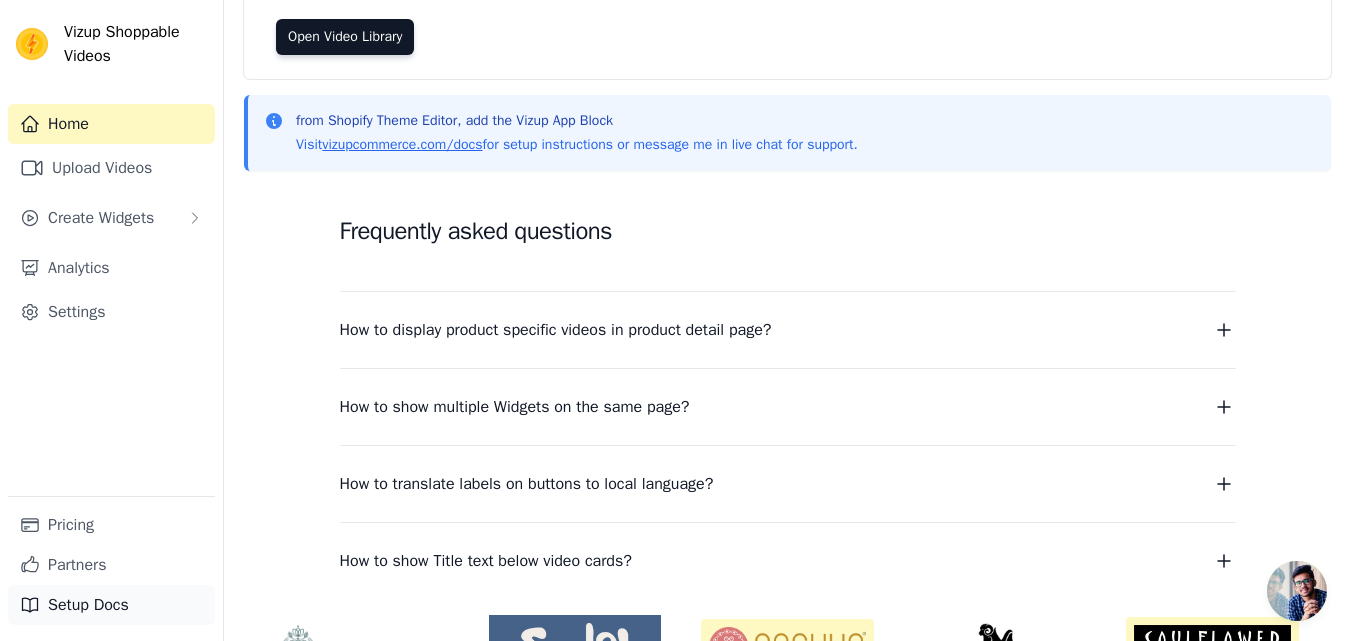 scroll, scrollTop: 300, scrollLeft: 0, axis: vertical 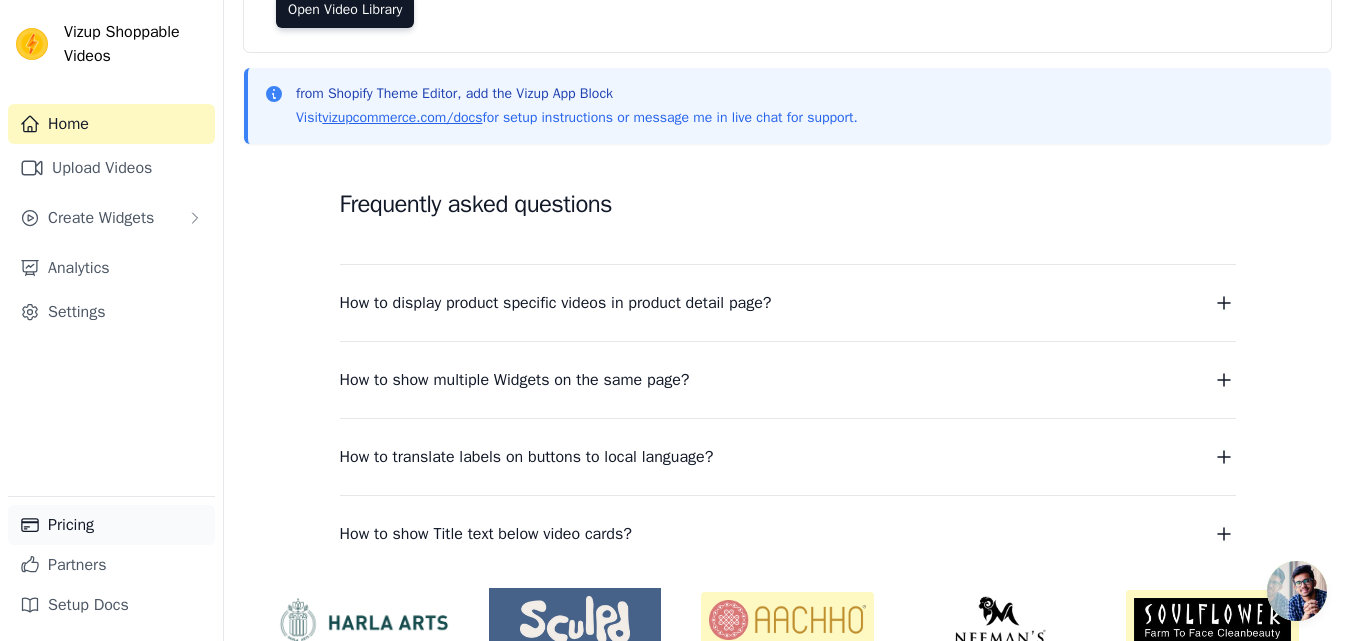 click on "Pricing" at bounding box center [111, 525] 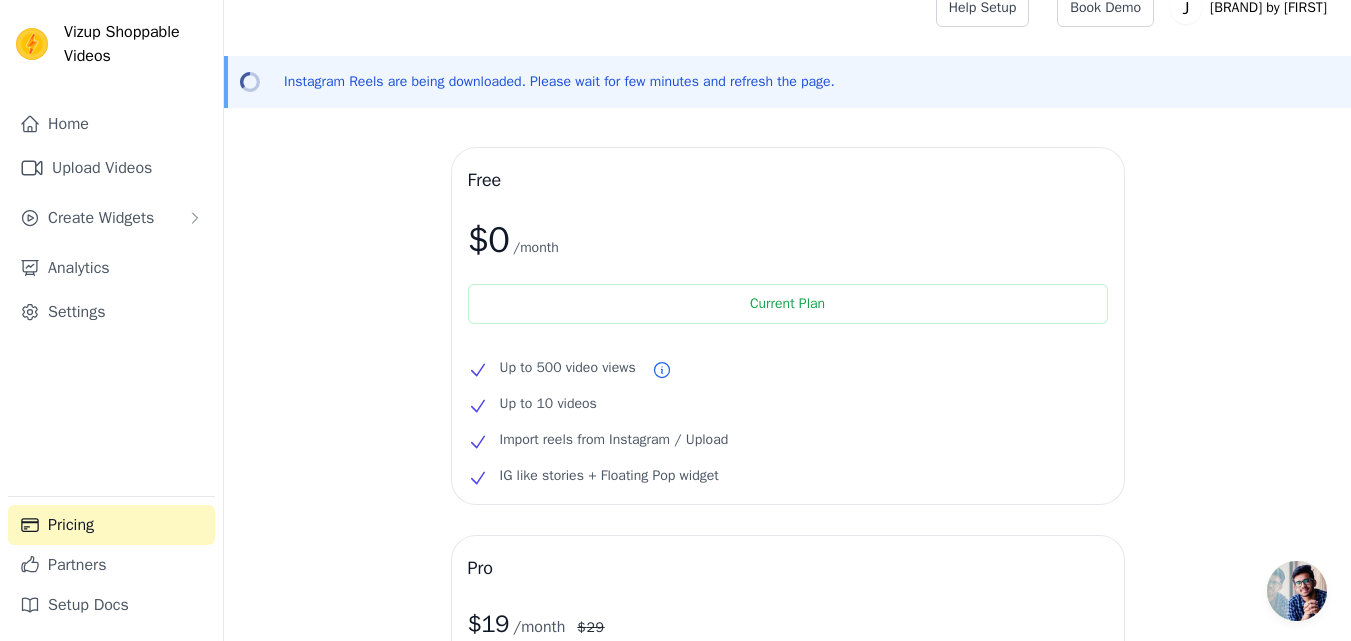 scroll, scrollTop: 0, scrollLeft: 0, axis: both 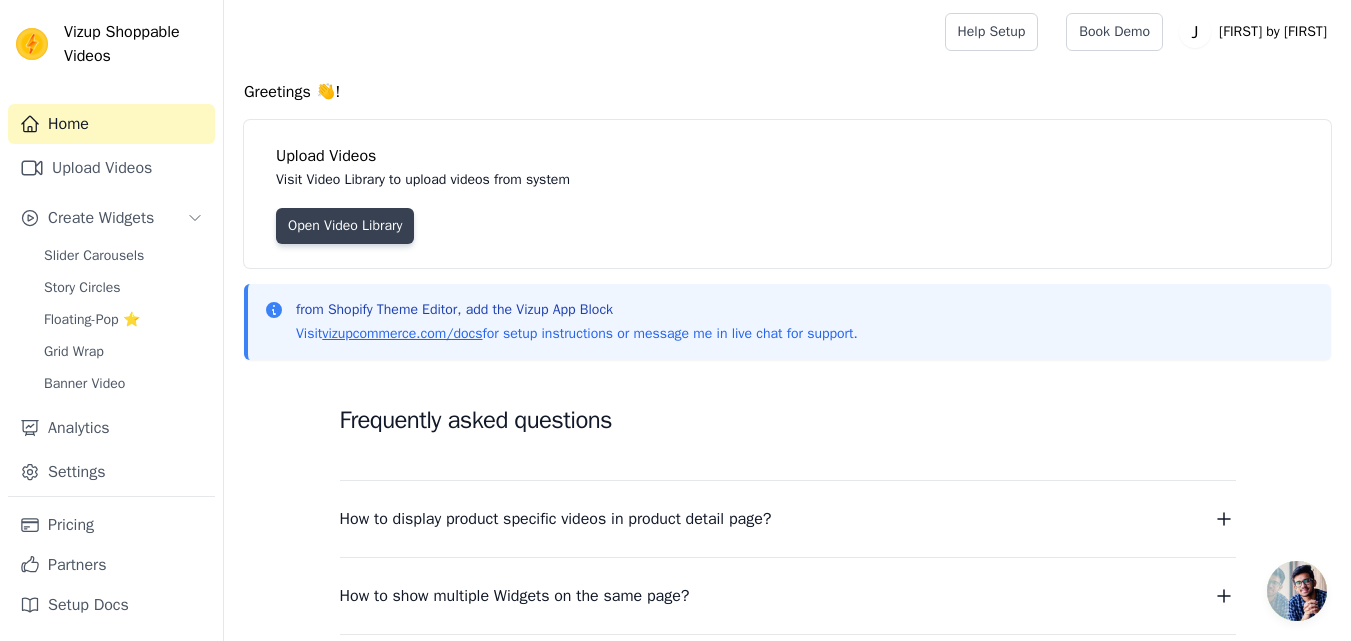 click on "Open Video Library" at bounding box center [345, 226] 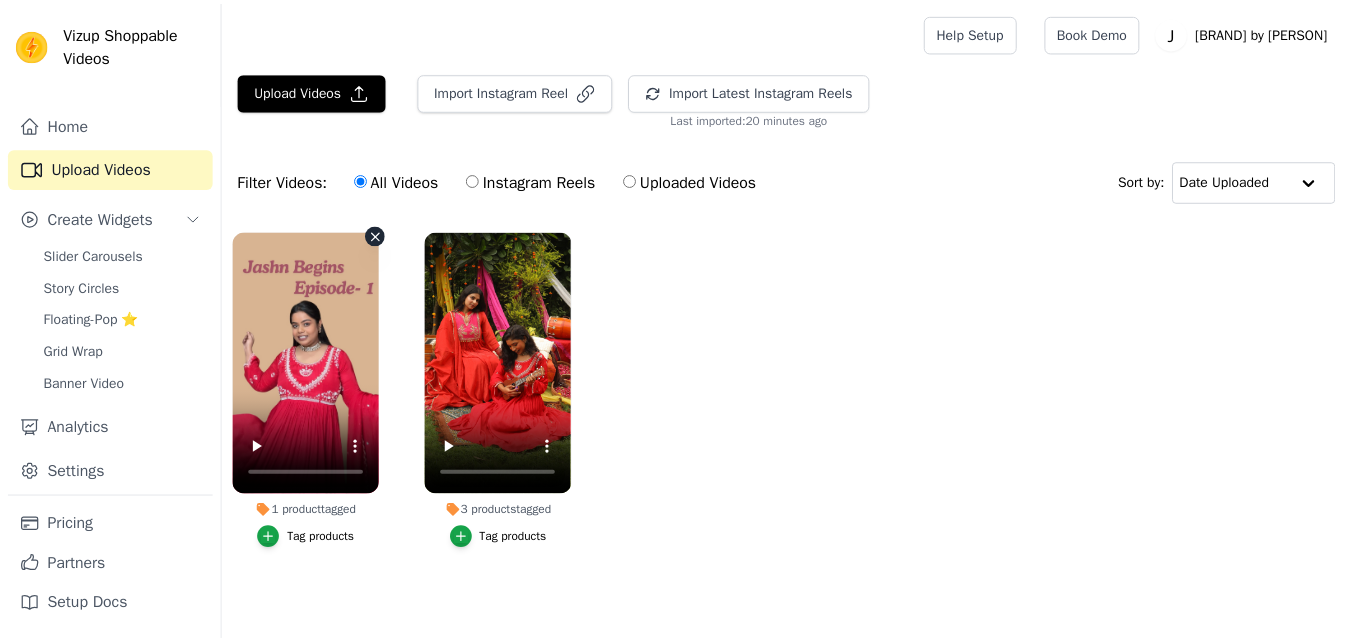 scroll, scrollTop: 0, scrollLeft: 0, axis: both 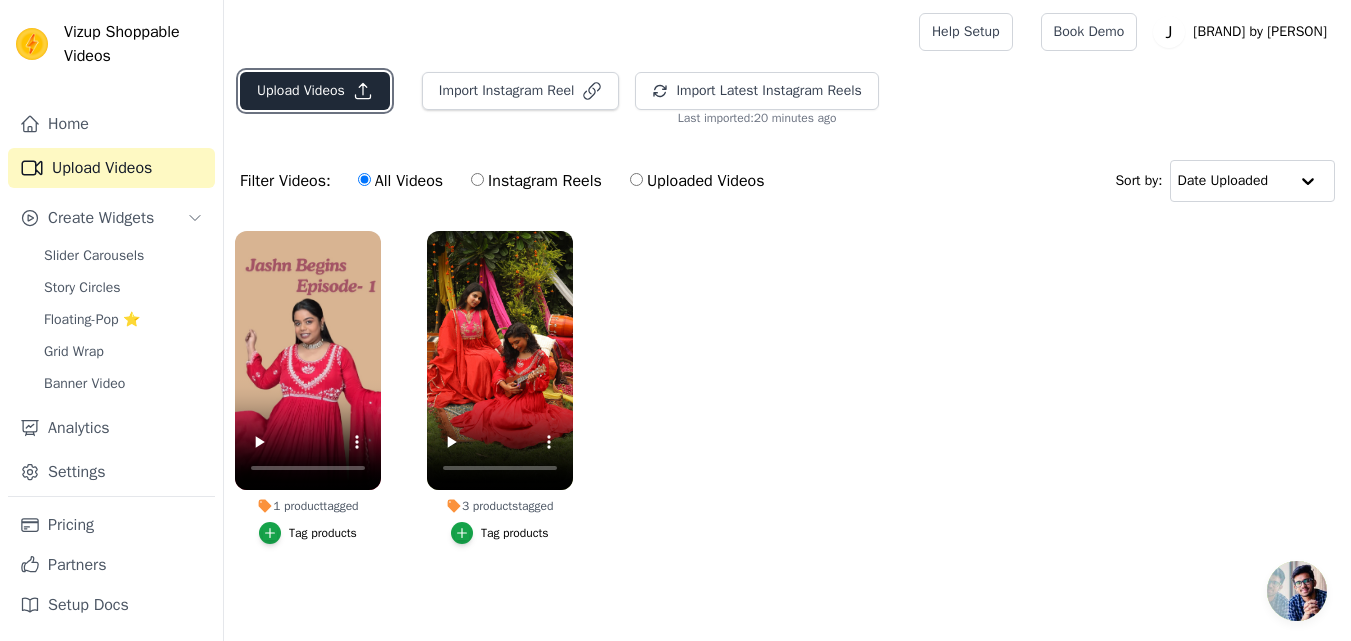 click on "Upload Videos" at bounding box center (315, 91) 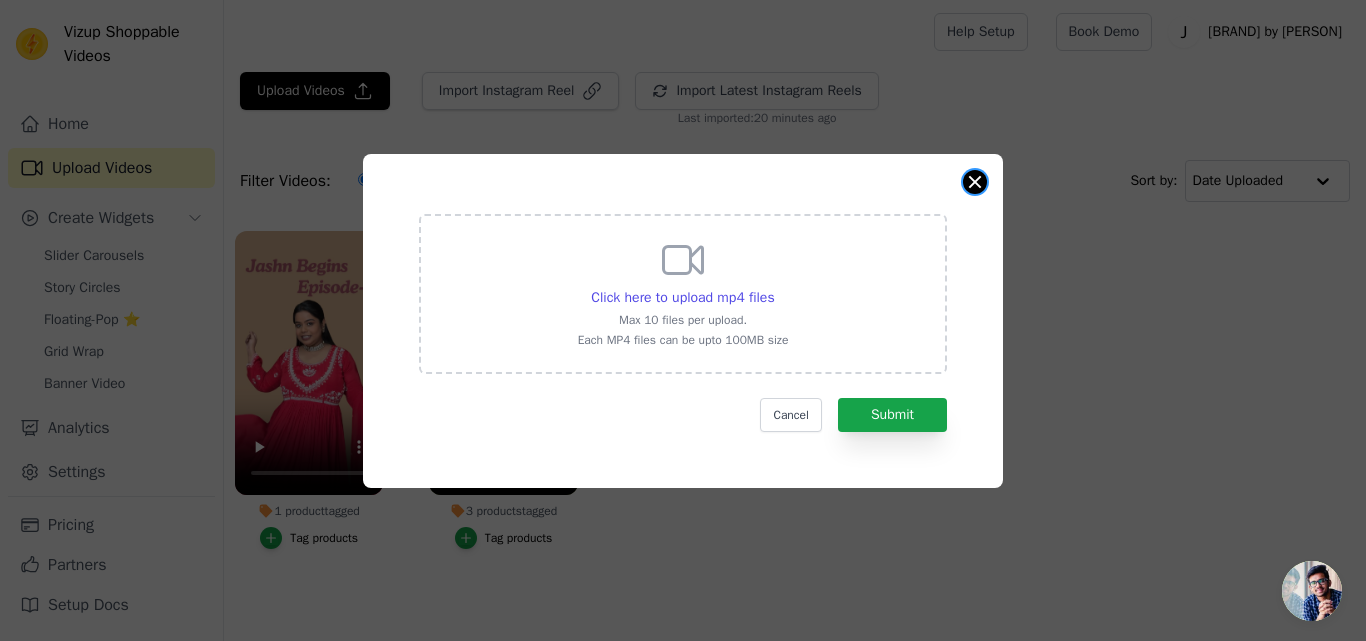 click at bounding box center (975, 182) 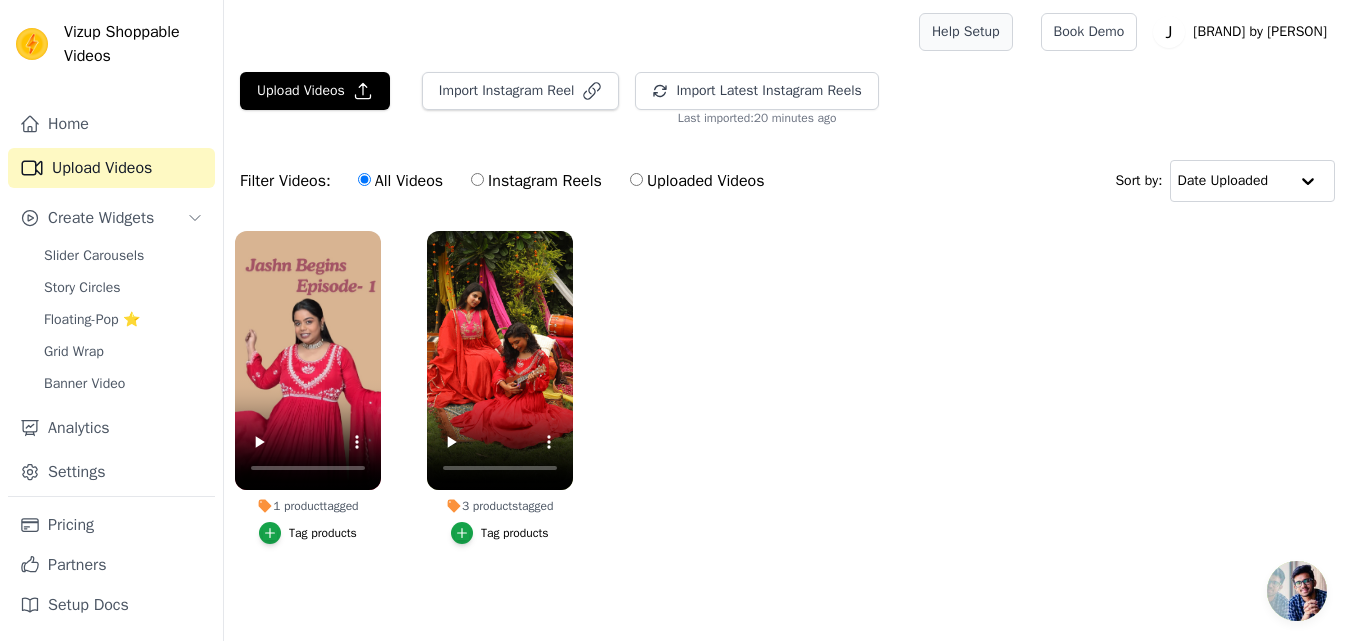 click on "Help Setup" at bounding box center [966, 32] 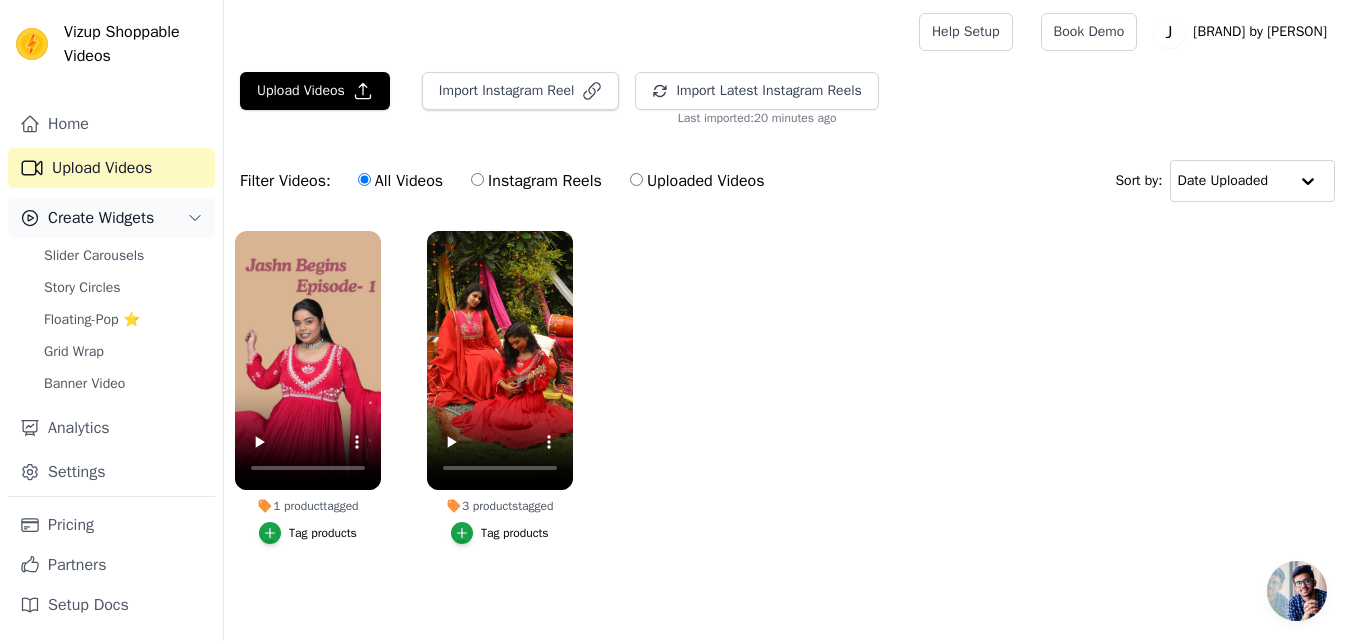 click 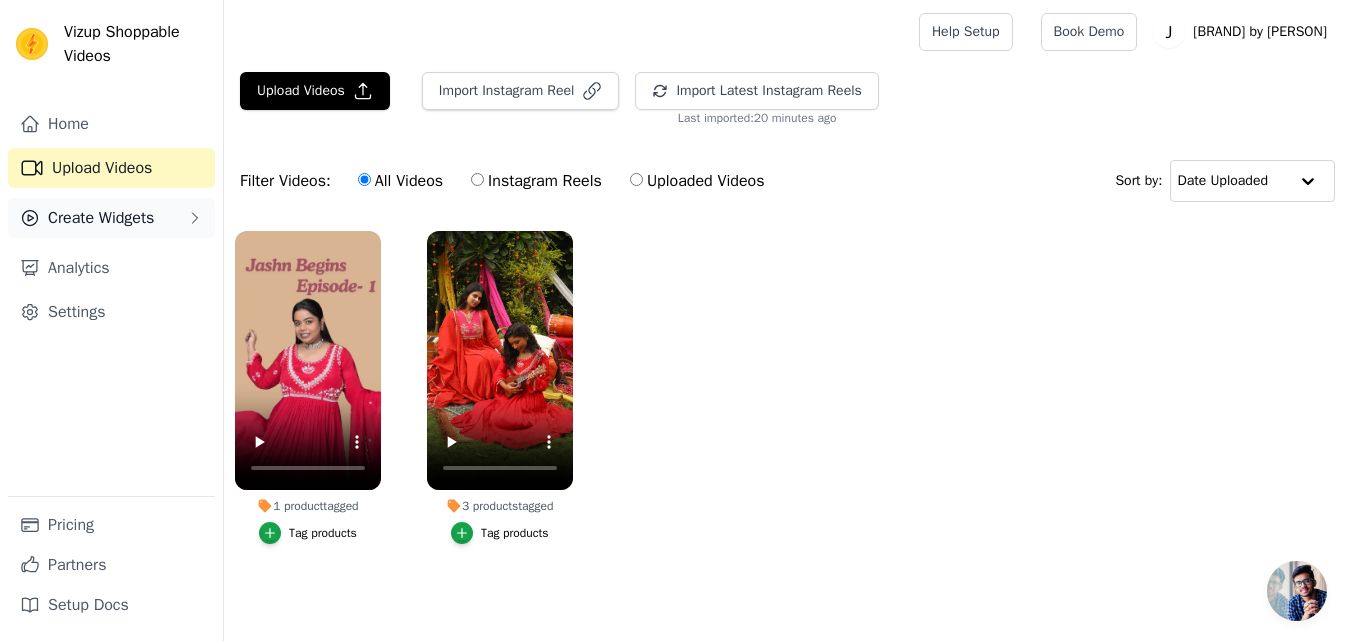 click on "Create Widgets" at bounding box center [111, 218] 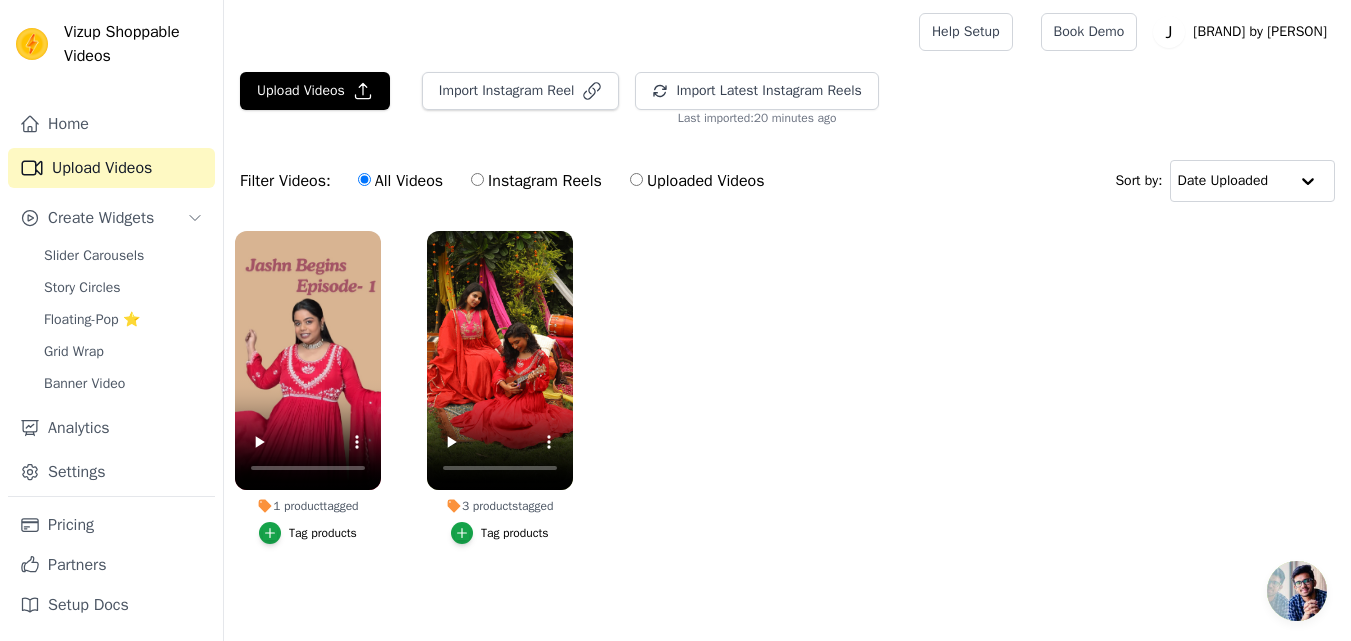 click on "Slider Carousels   Story Circles   Floating-Pop ⭐   Grid Wrap   Banner Video" at bounding box center (123, 320) 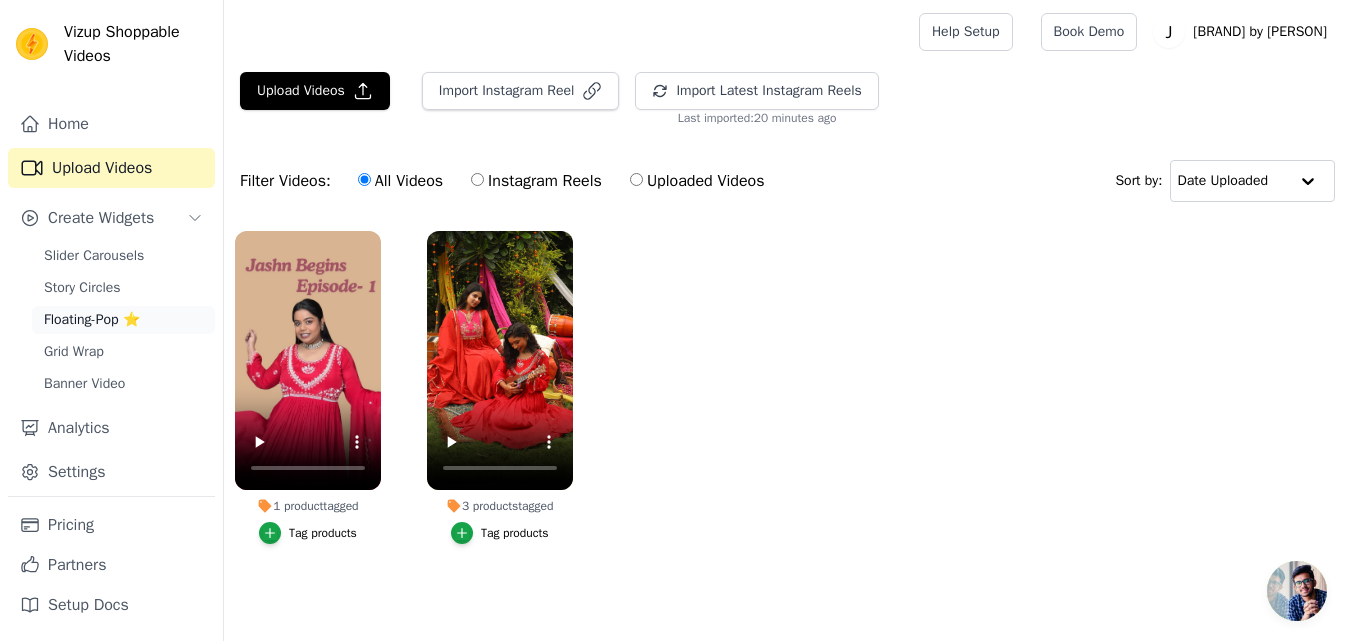 click on "Floating-Pop ⭐" at bounding box center (123, 320) 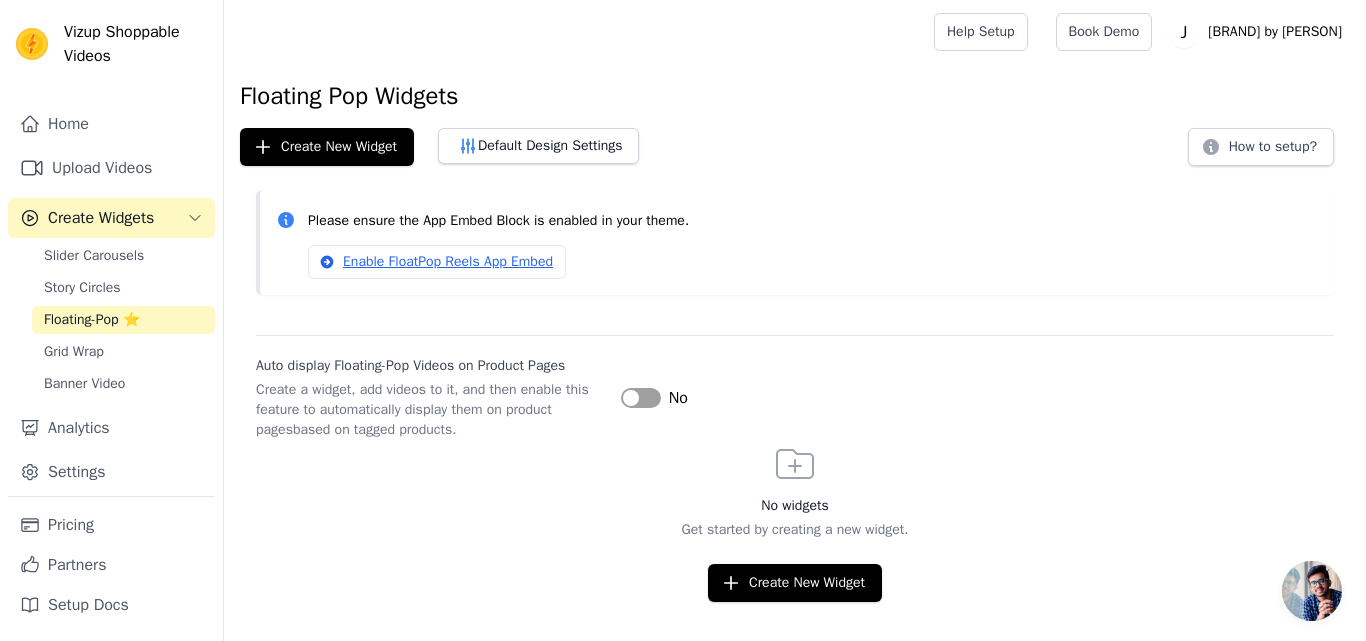 click on "Label" at bounding box center [641, 398] 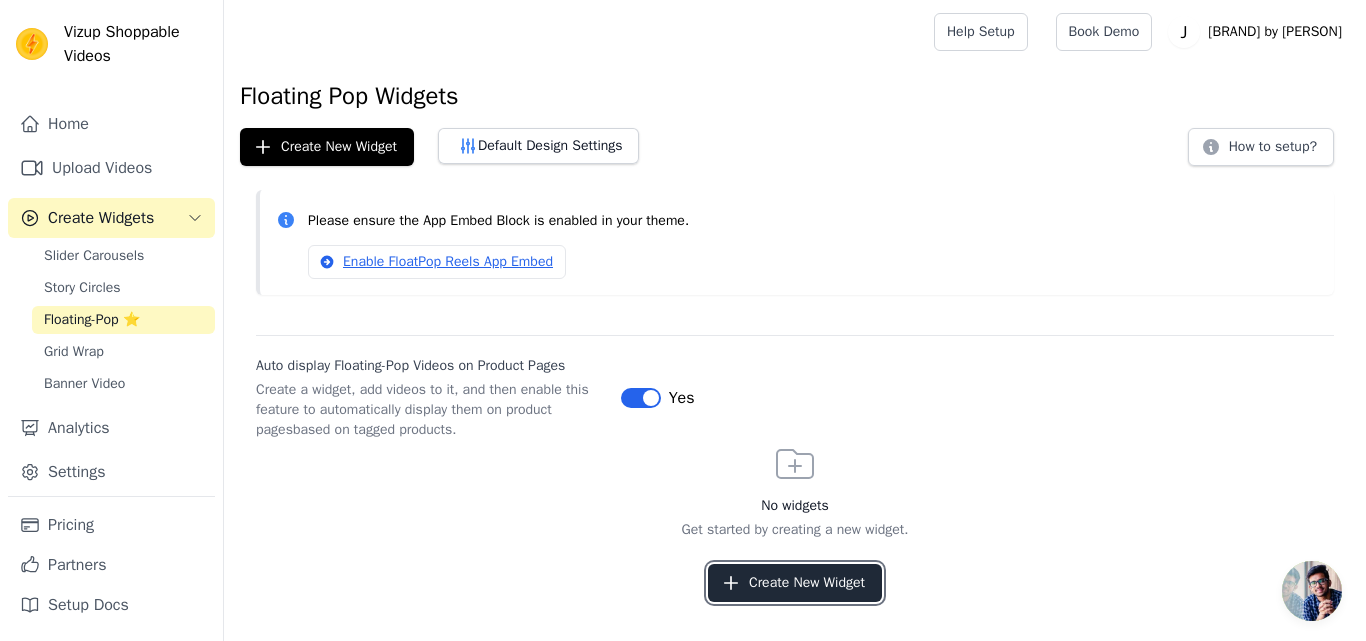 click on "Create New Widget" at bounding box center [795, 583] 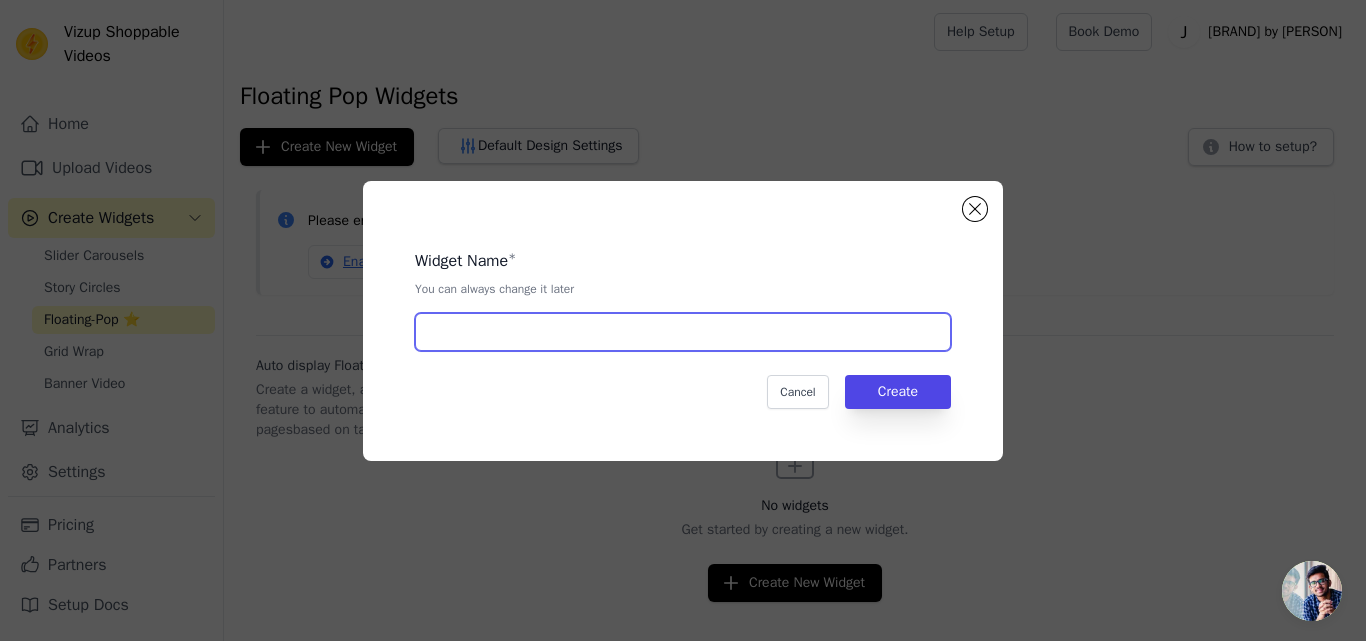 click at bounding box center [683, 332] 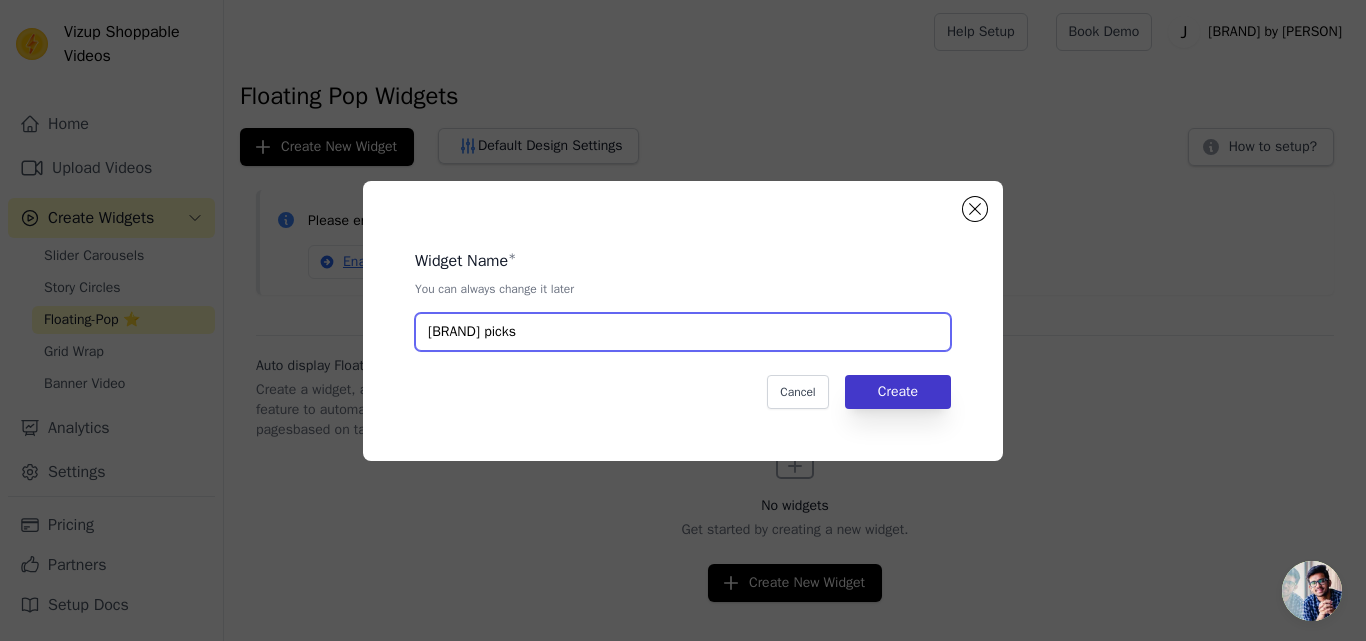type on "Jashn picks" 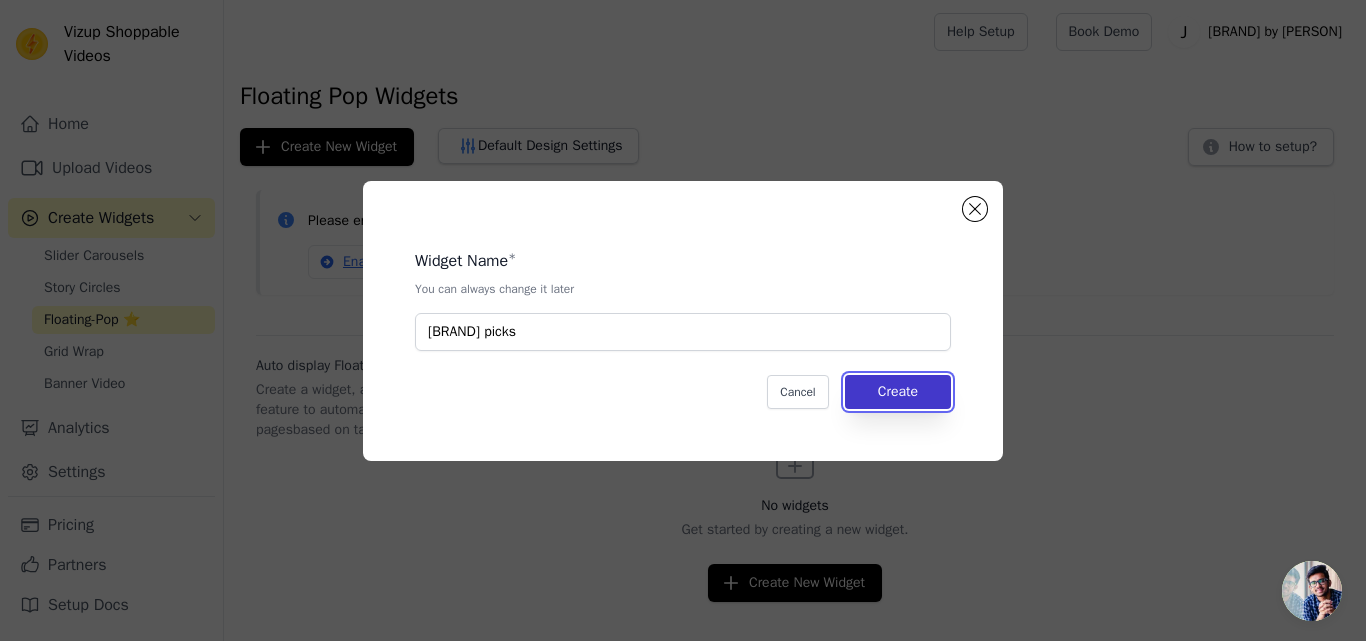 click on "Create" at bounding box center [898, 392] 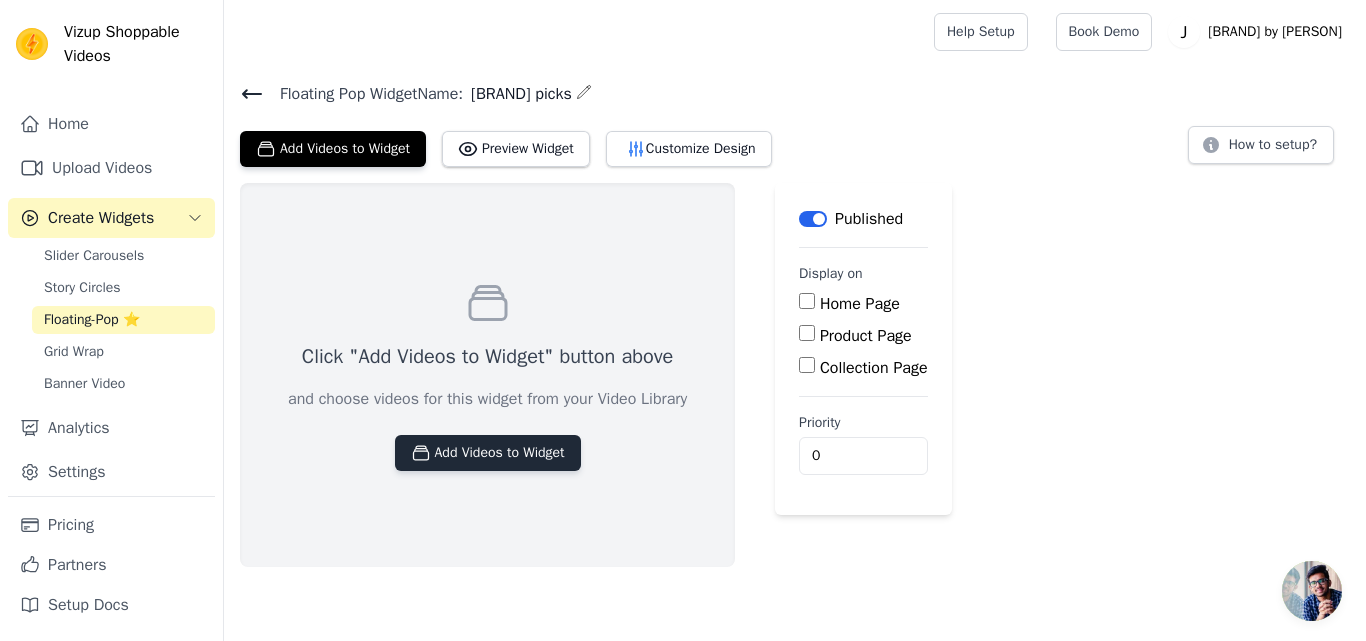 click on "Add Videos to Widget" at bounding box center [488, 453] 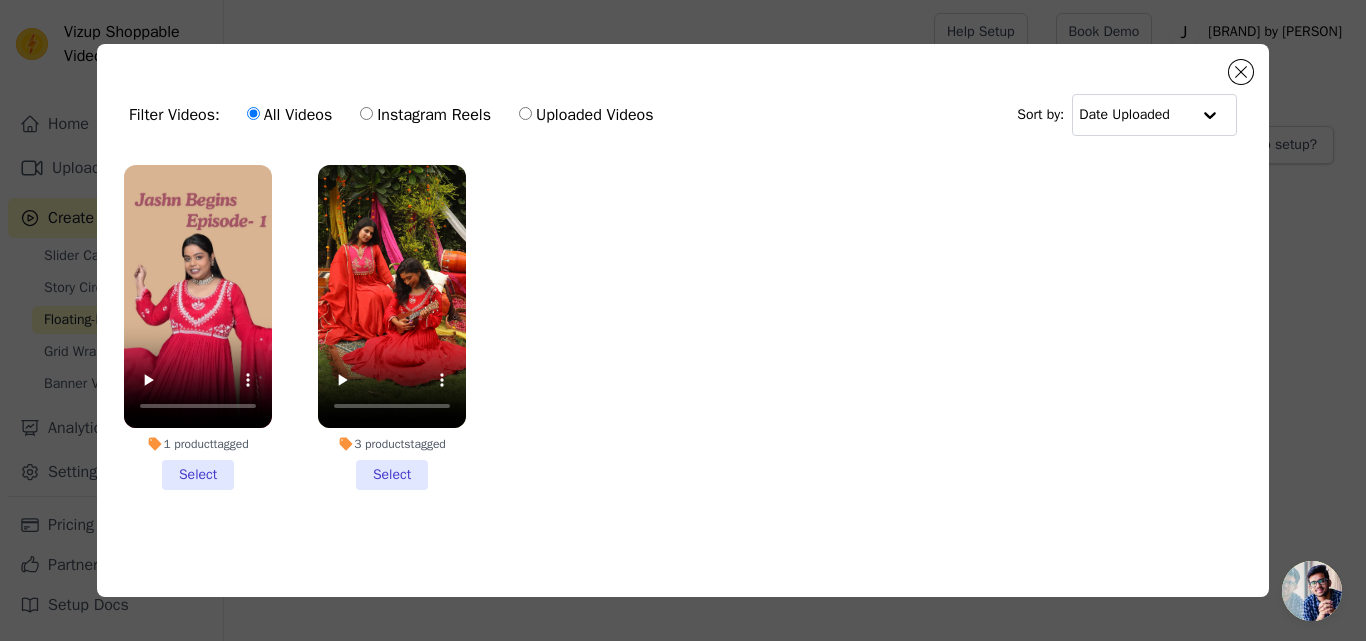 click on "1   product  tagged     Select" at bounding box center [198, 327] 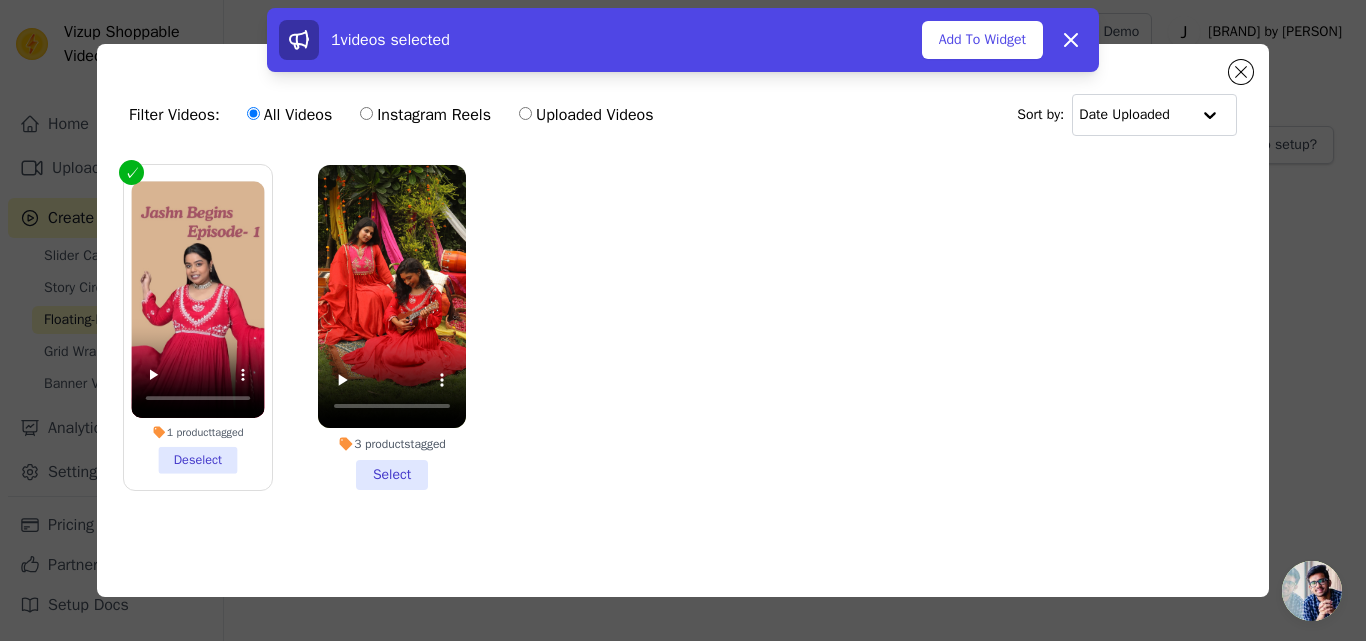 click on "3   products  tagged     Select" at bounding box center (392, 327) 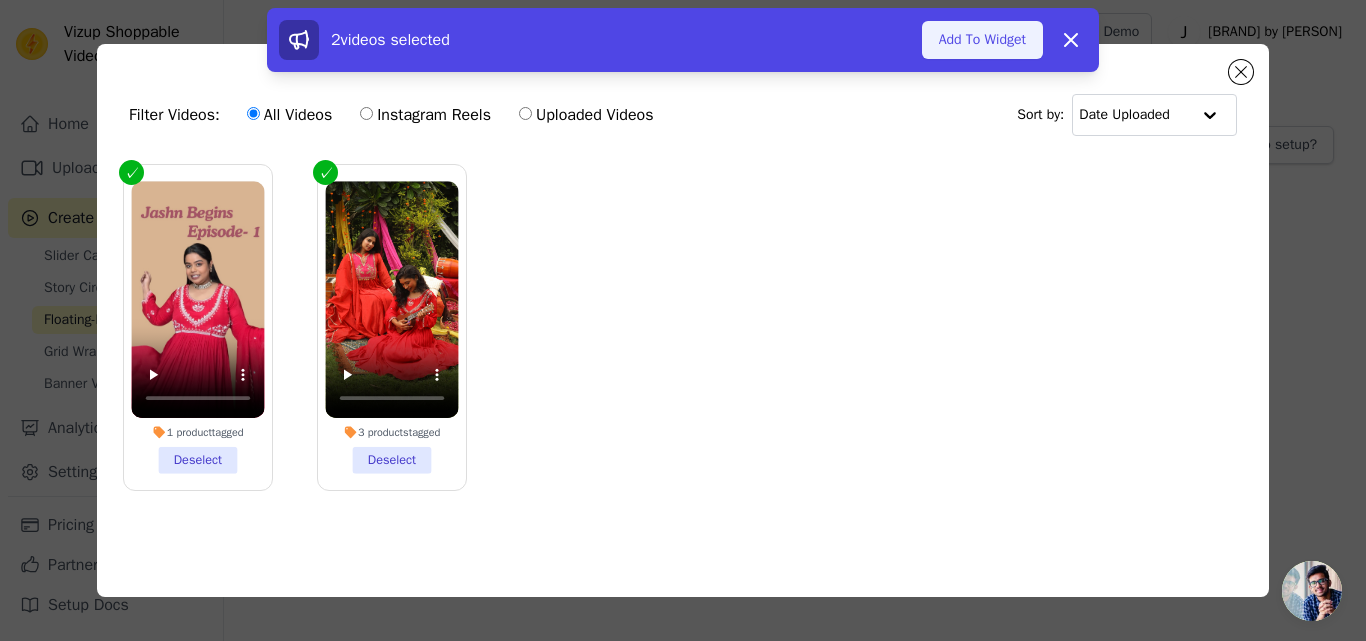 click on "Add To Widget" at bounding box center [982, 40] 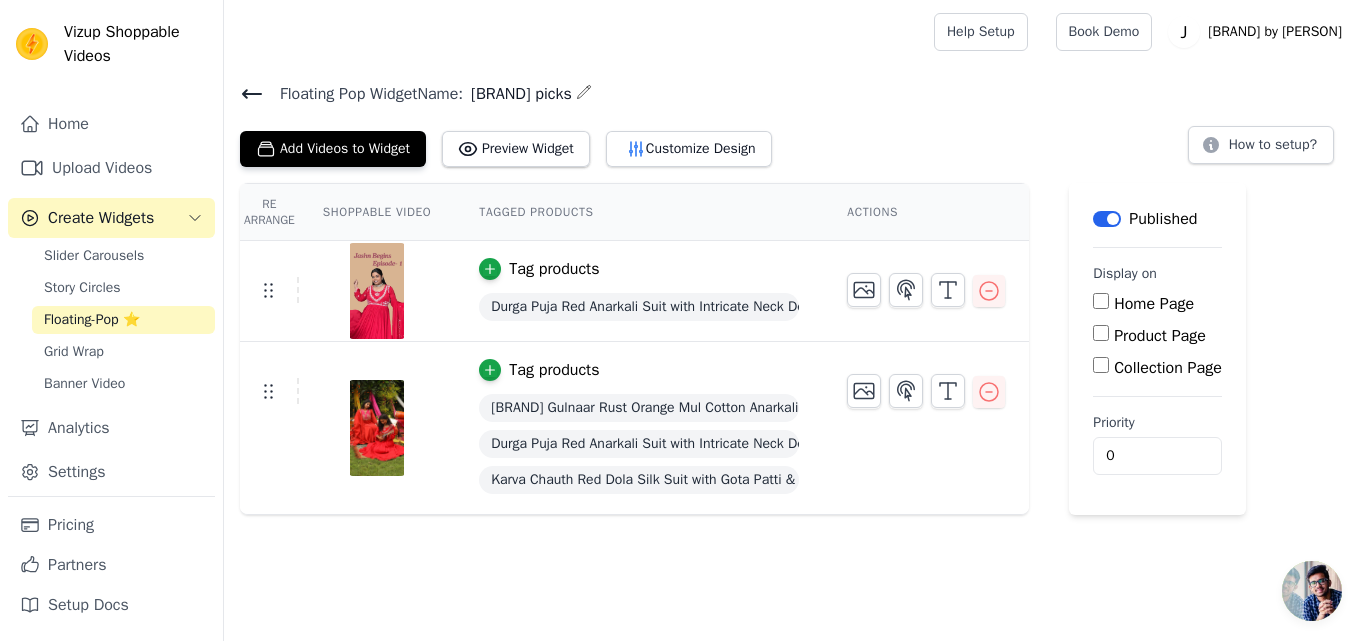 click on "Home Page" at bounding box center [1154, 304] 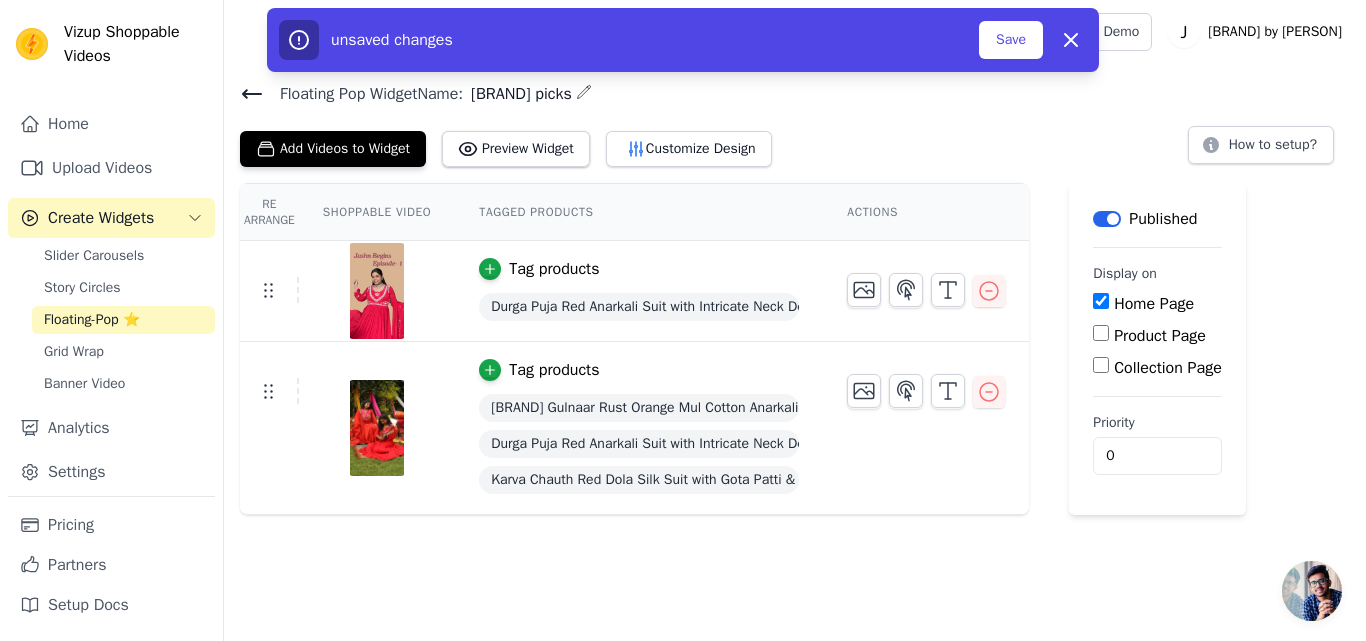 click on "Product Page" at bounding box center [1160, 336] 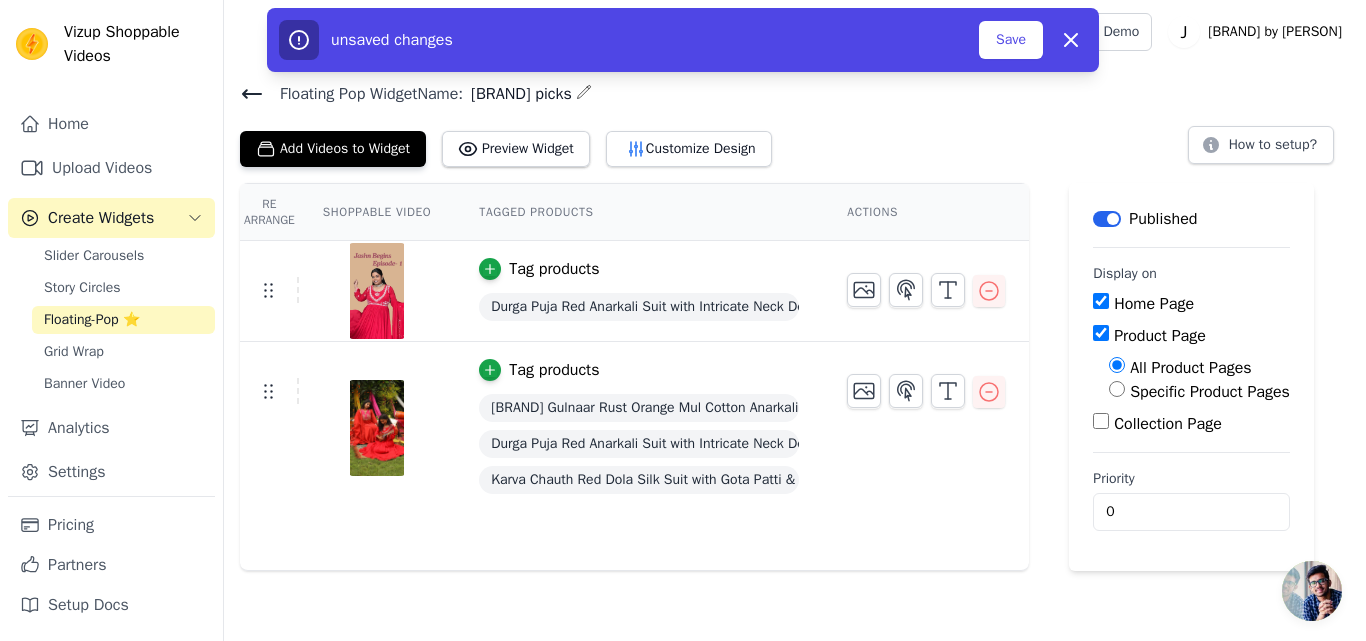 click on "Specific Product Pages" at bounding box center (1210, 392) 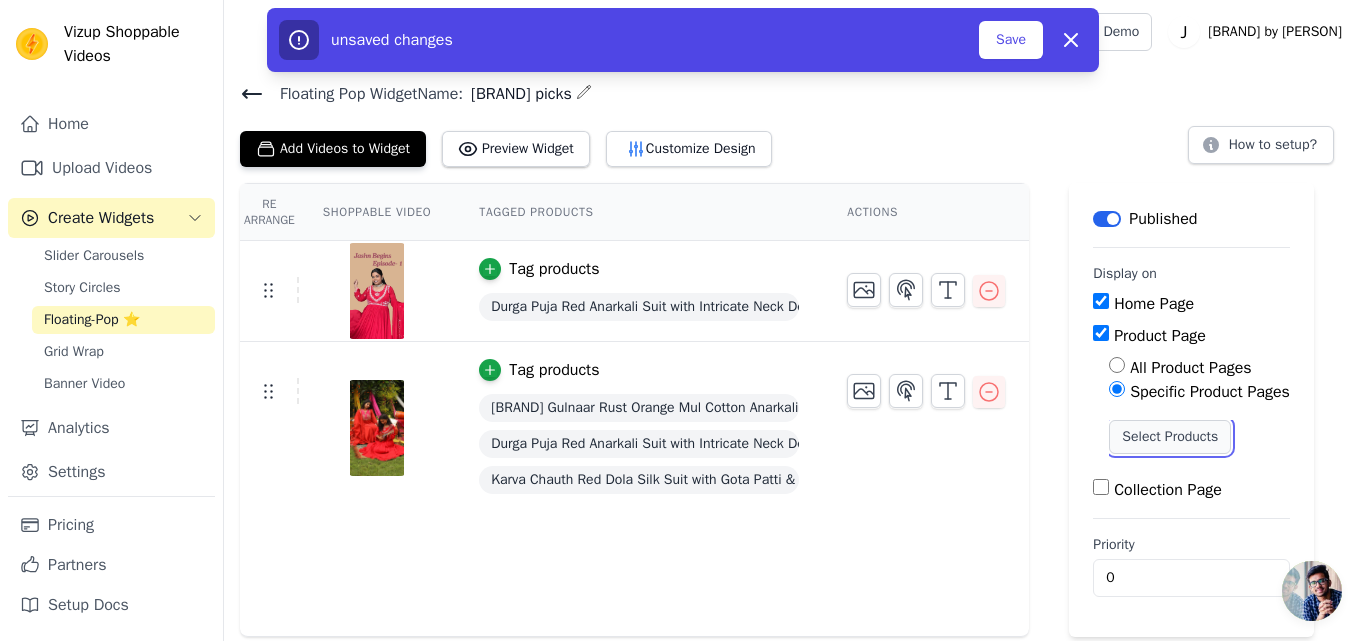 click on "Select Products" at bounding box center (1170, 437) 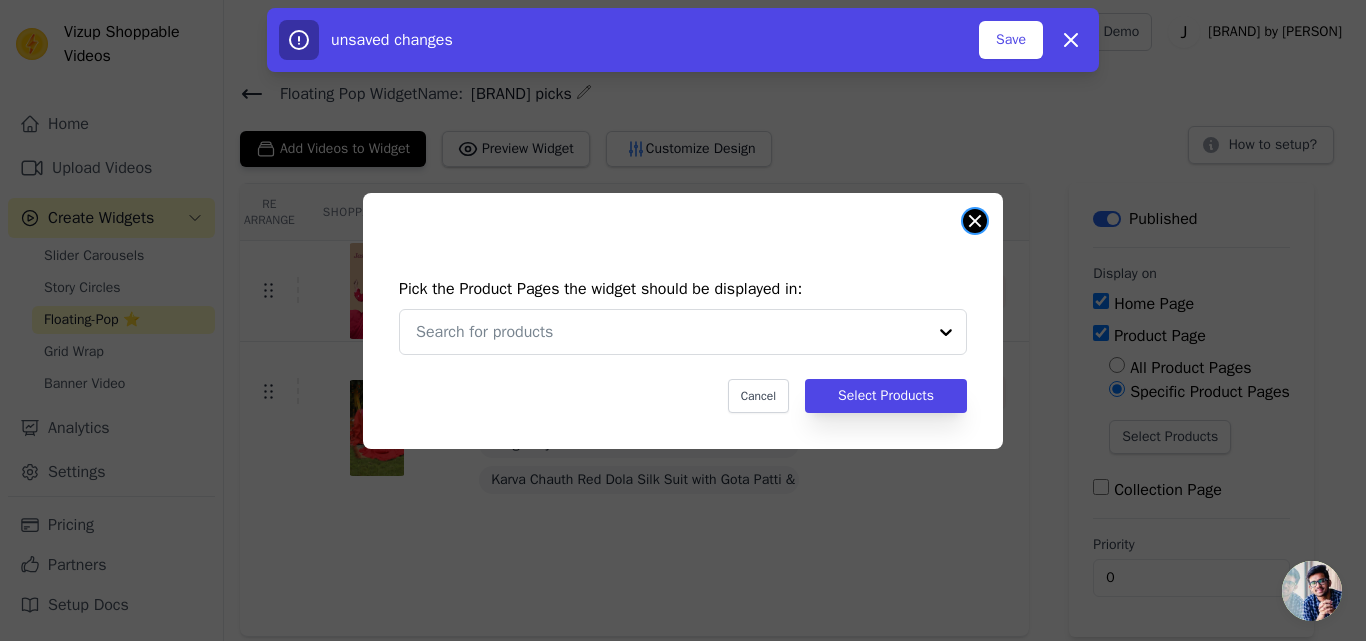 click at bounding box center [975, 221] 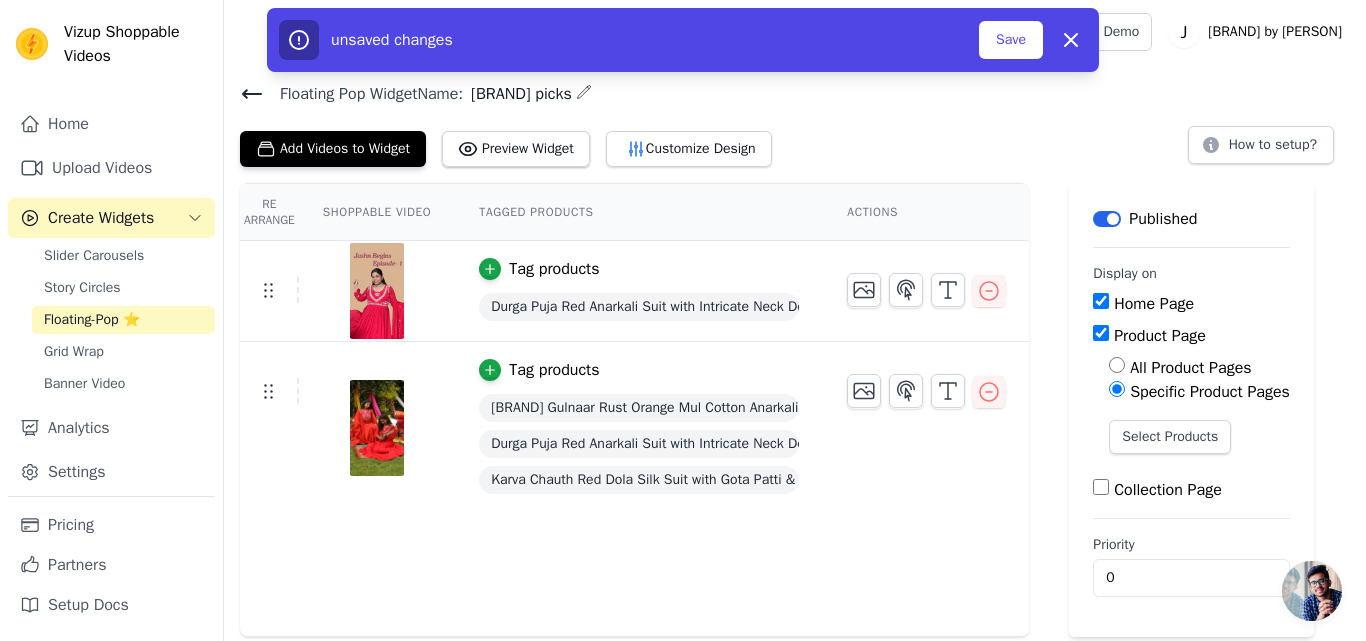 click on "Product Page" at bounding box center (1101, 333) 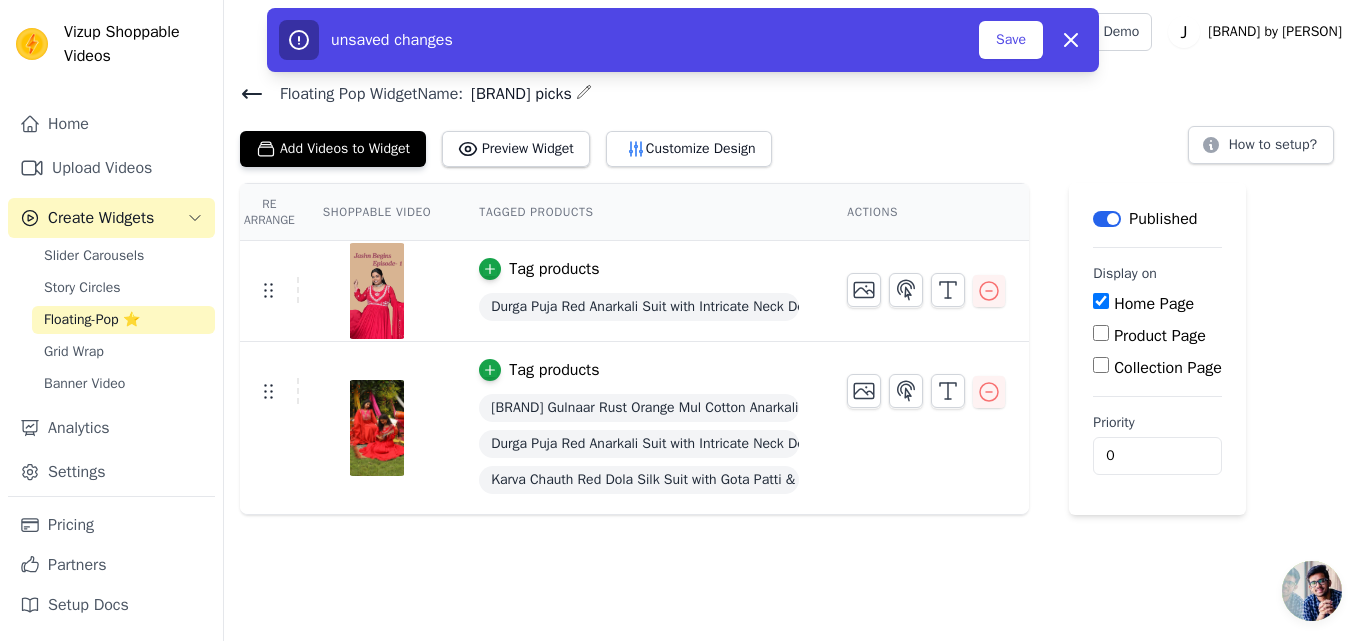 click on "Product Page" at bounding box center [1101, 333] 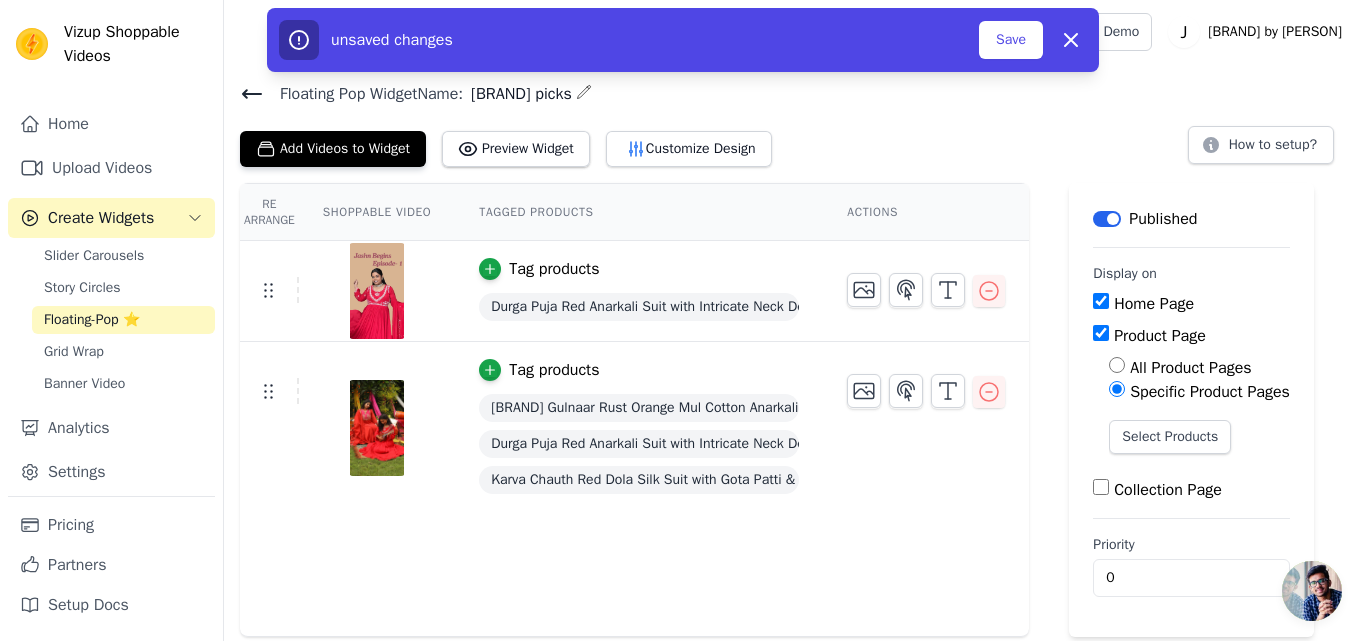 click on "All Product Pages" at bounding box center (1117, 365) 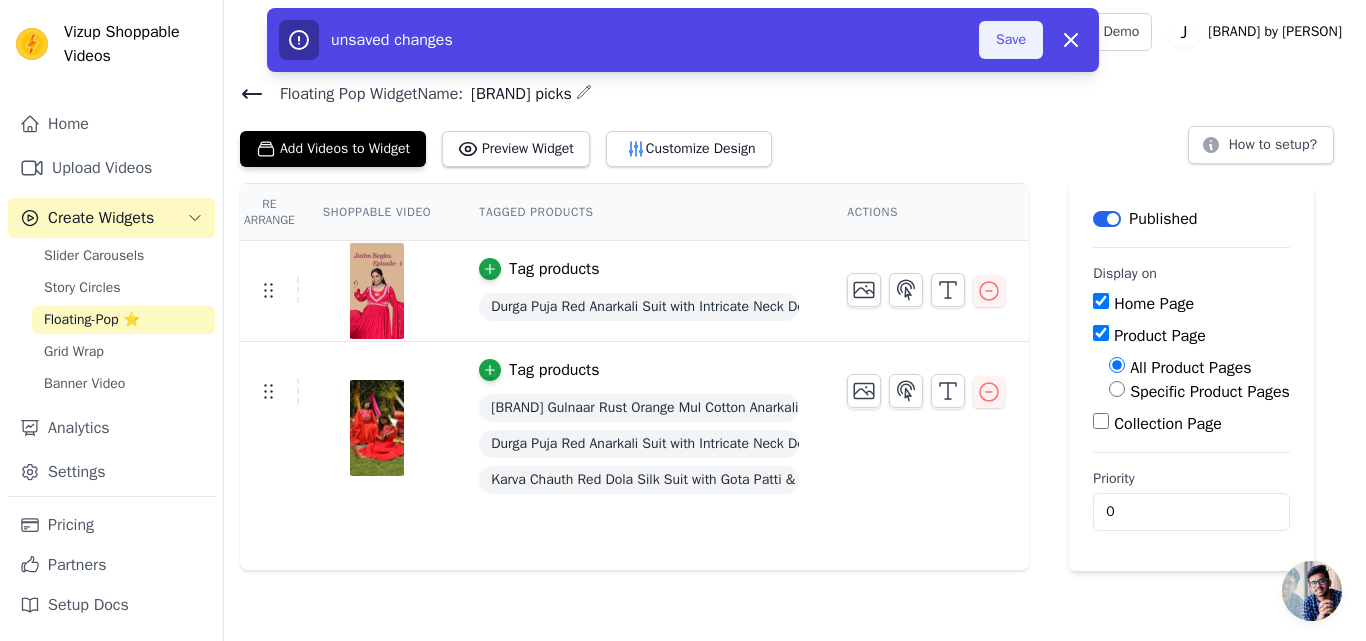 click on "Save" at bounding box center (1011, 40) 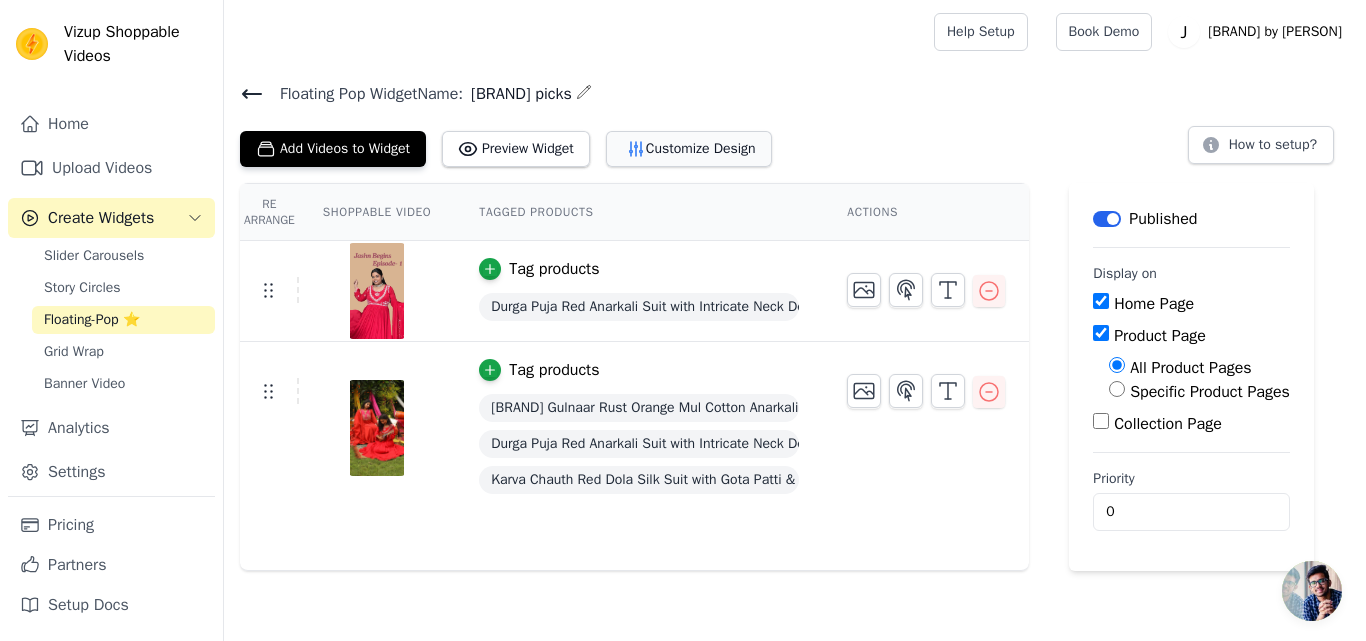 click on "Customize Design" at bounding box center [689, 149] 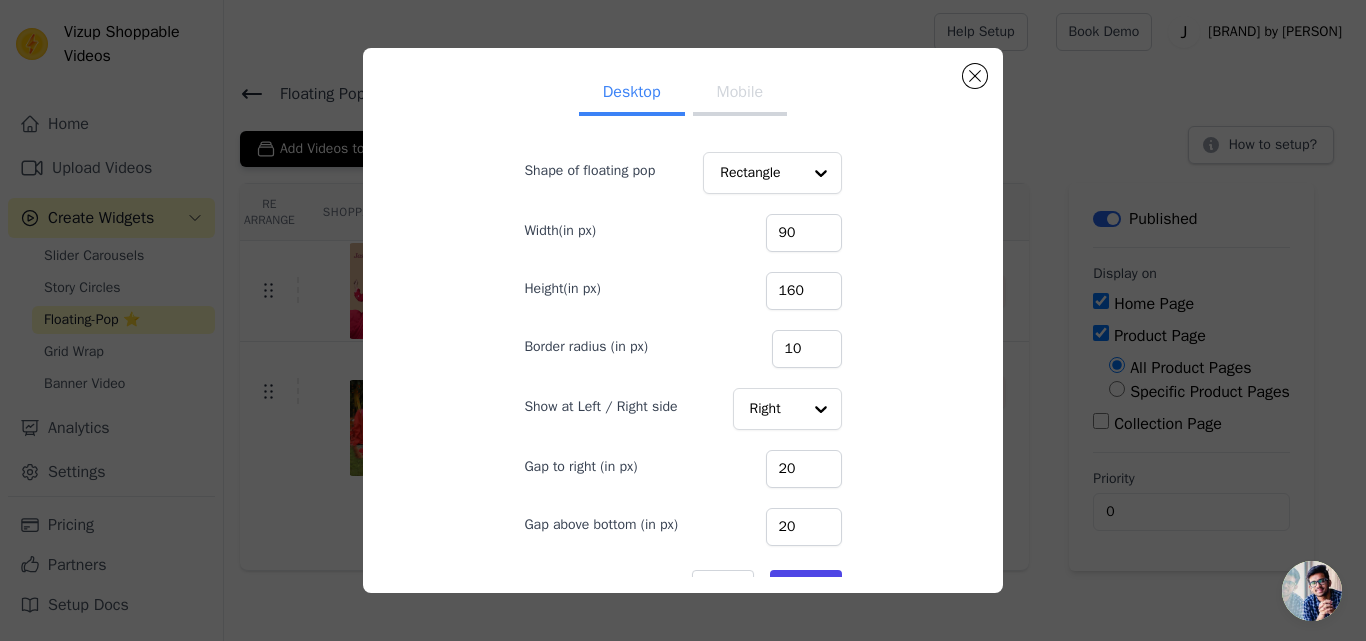 scroll, scrollTop: 0, scrollLeft: 0, axis: both 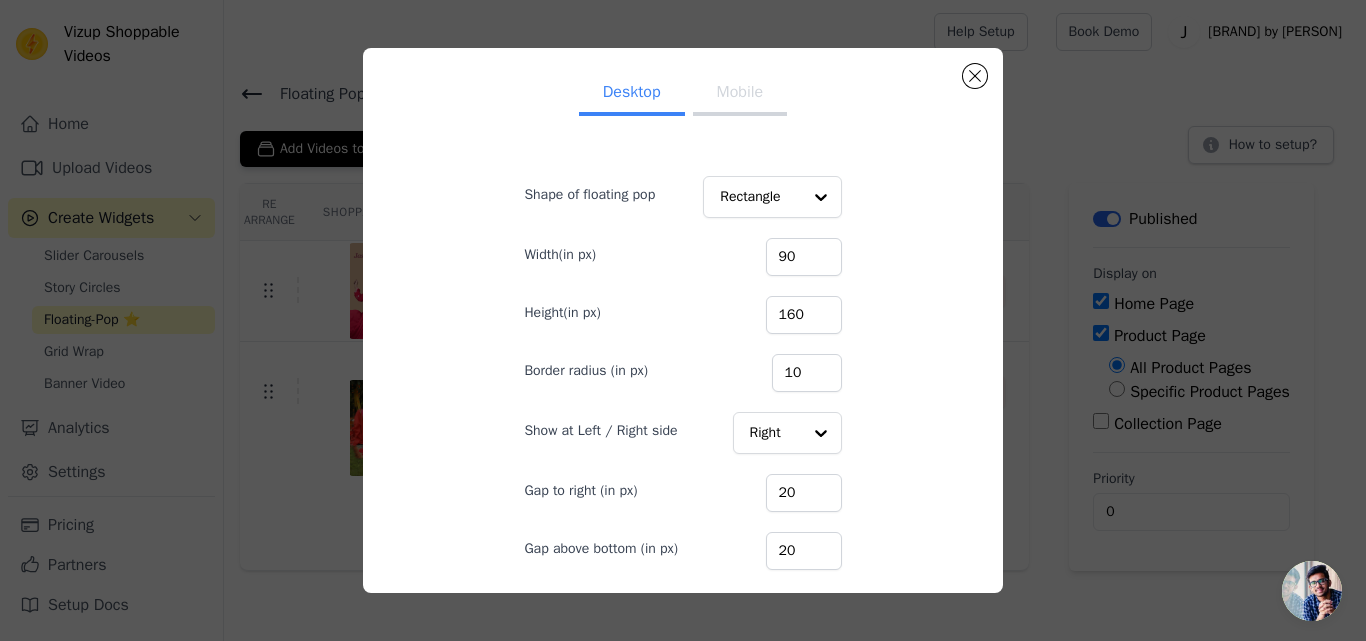 click on "Mobile" at bounding box center (740, 94) 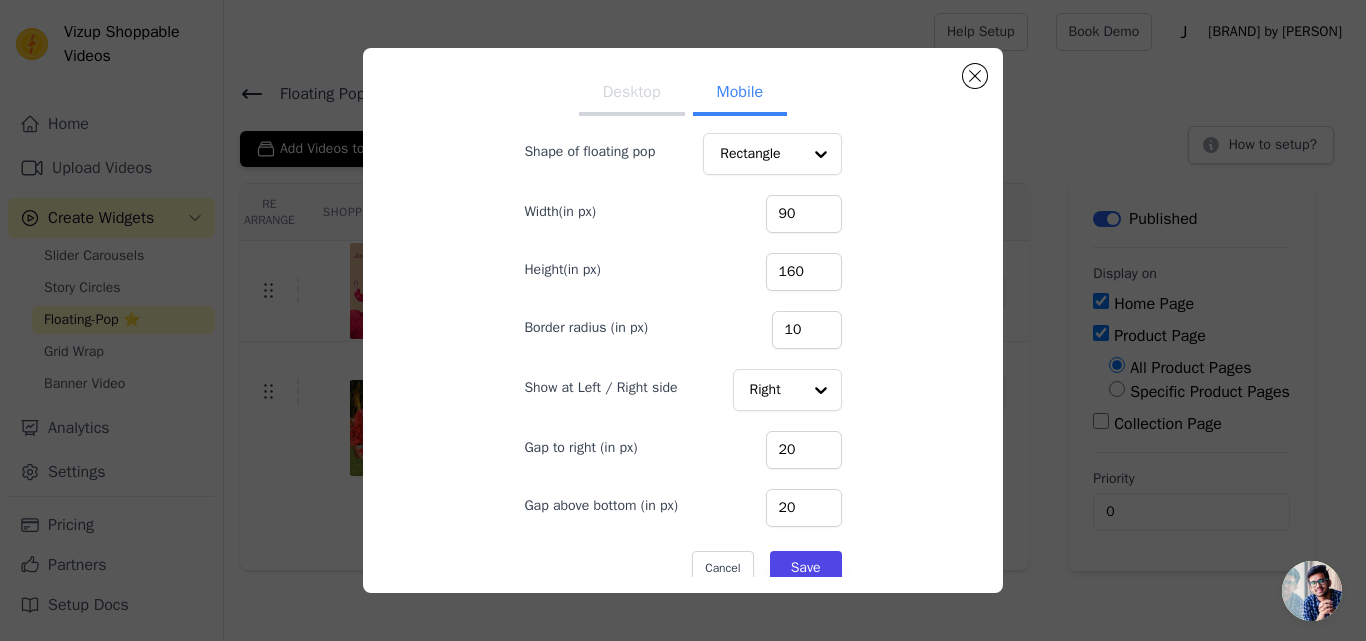 scroll, scrollTop: 67, scrollLeft: 0, axis: vertical 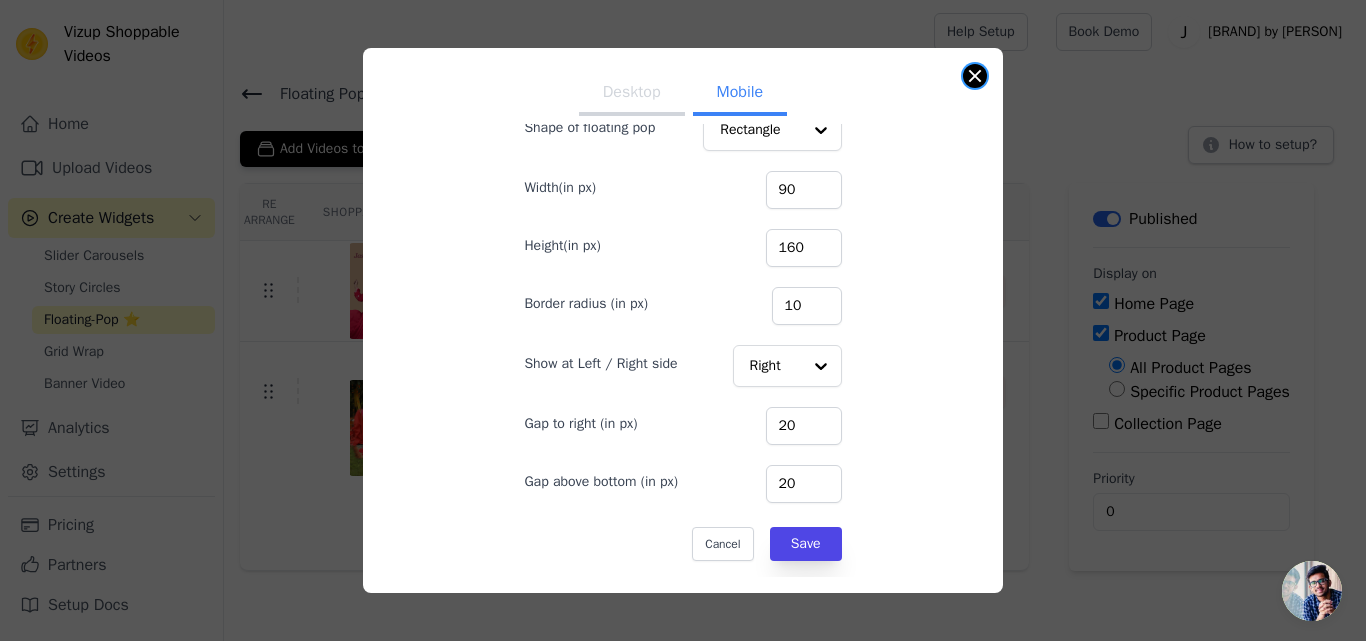 click at bounding box center [975, 76] 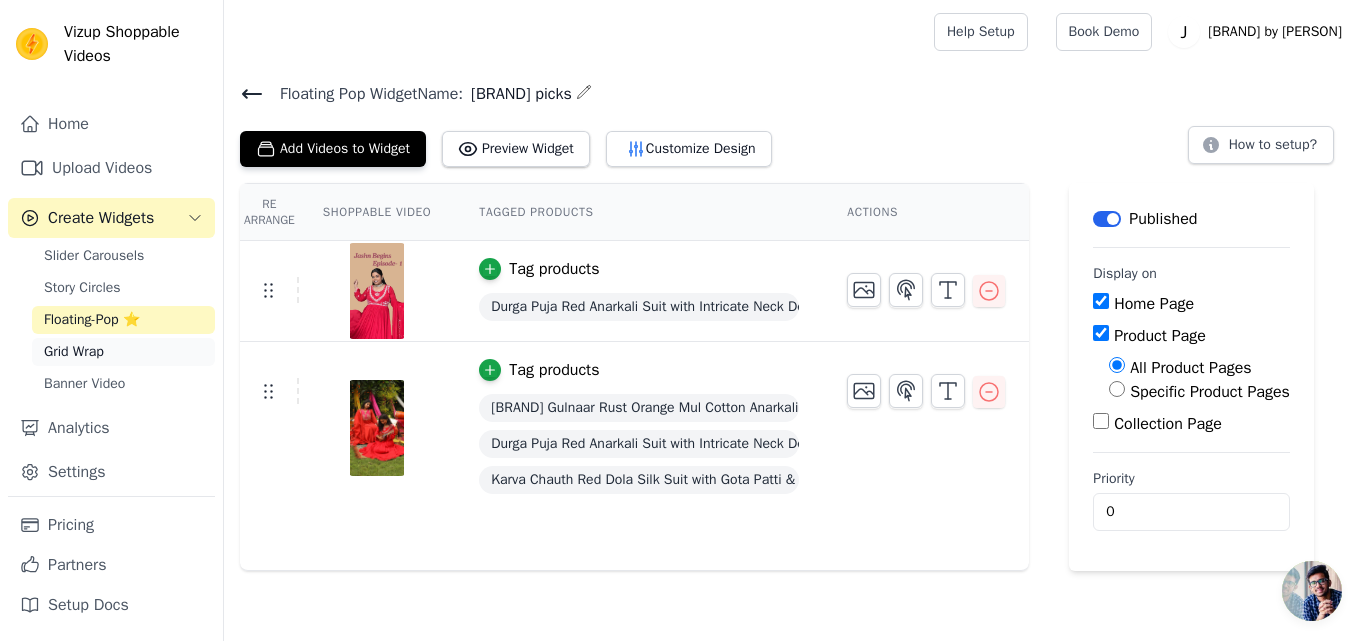 click on "Grid Wrap" at bounding box center (123, 352) 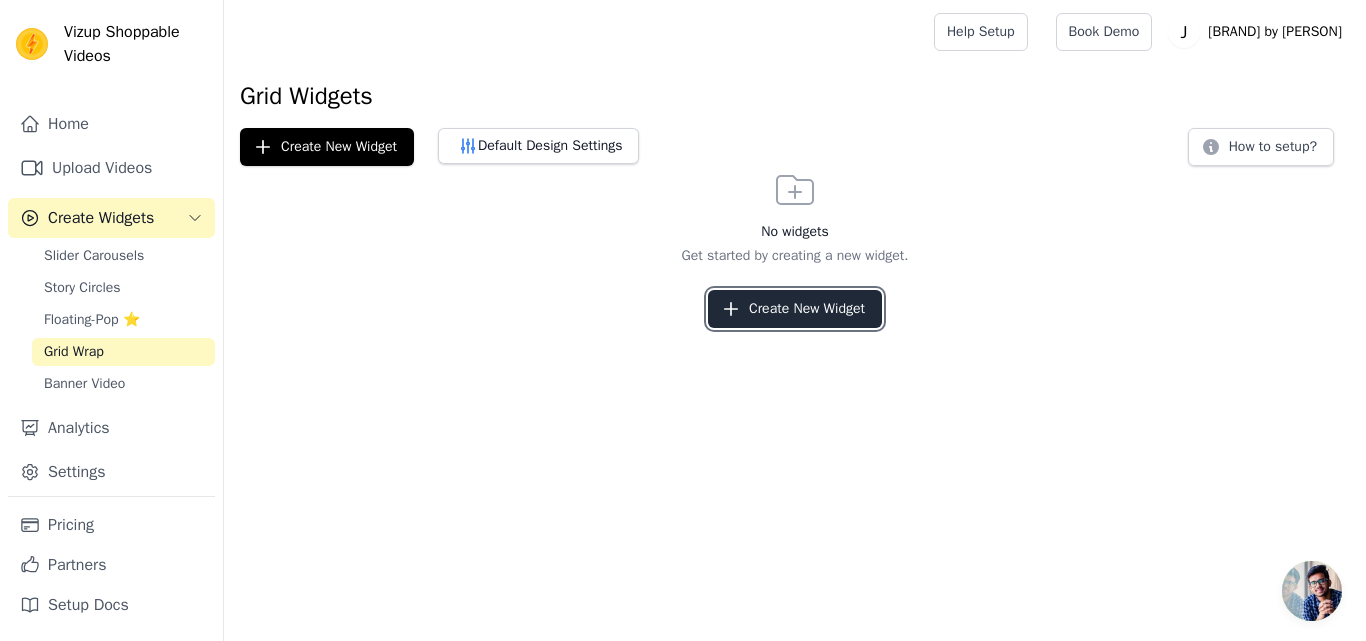 click 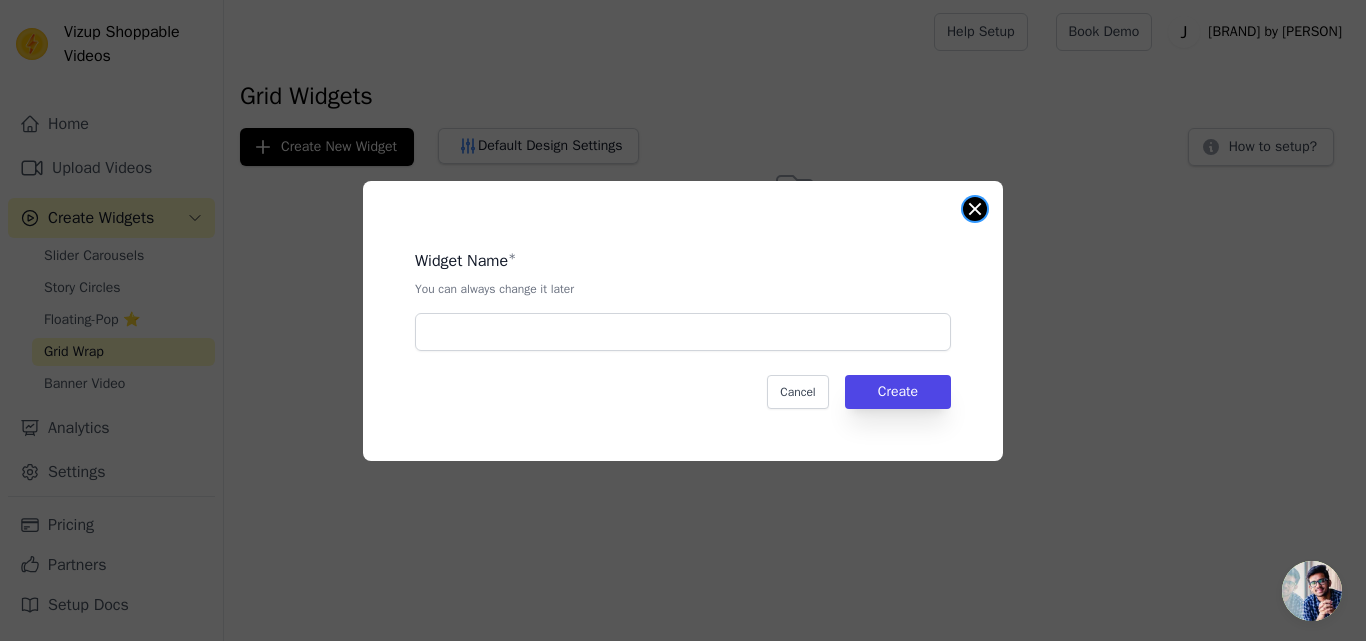 click on "Widget Name   *   You can always change it later       Cancel   Create" at bounding box center [683, 321] 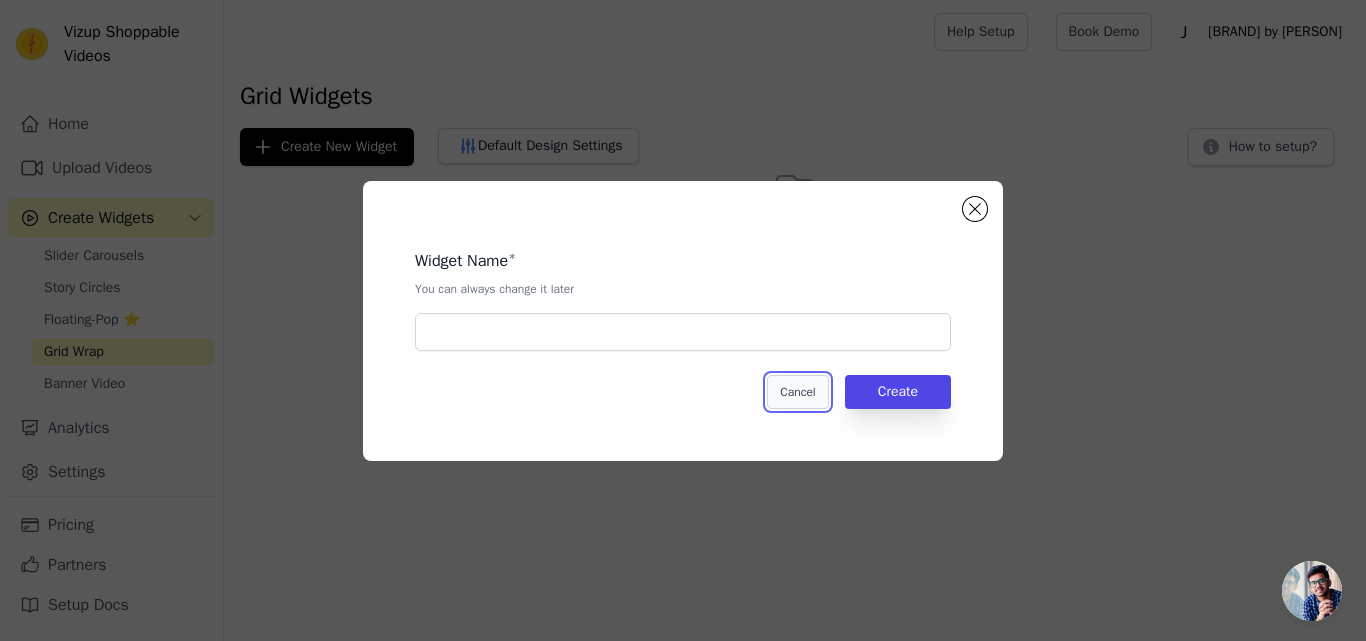 click on "Cancel" at bounding box center [797, 392] 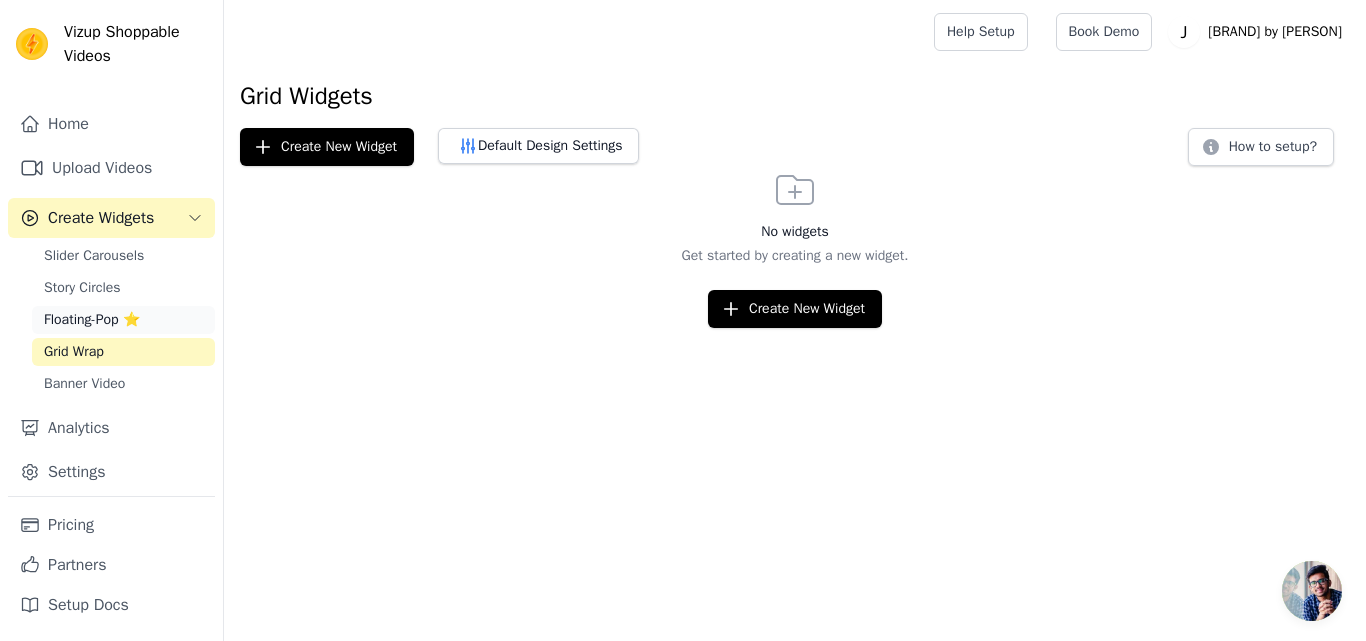 click on "Floating-Pop ⭐" at bounding box center (123, 320) 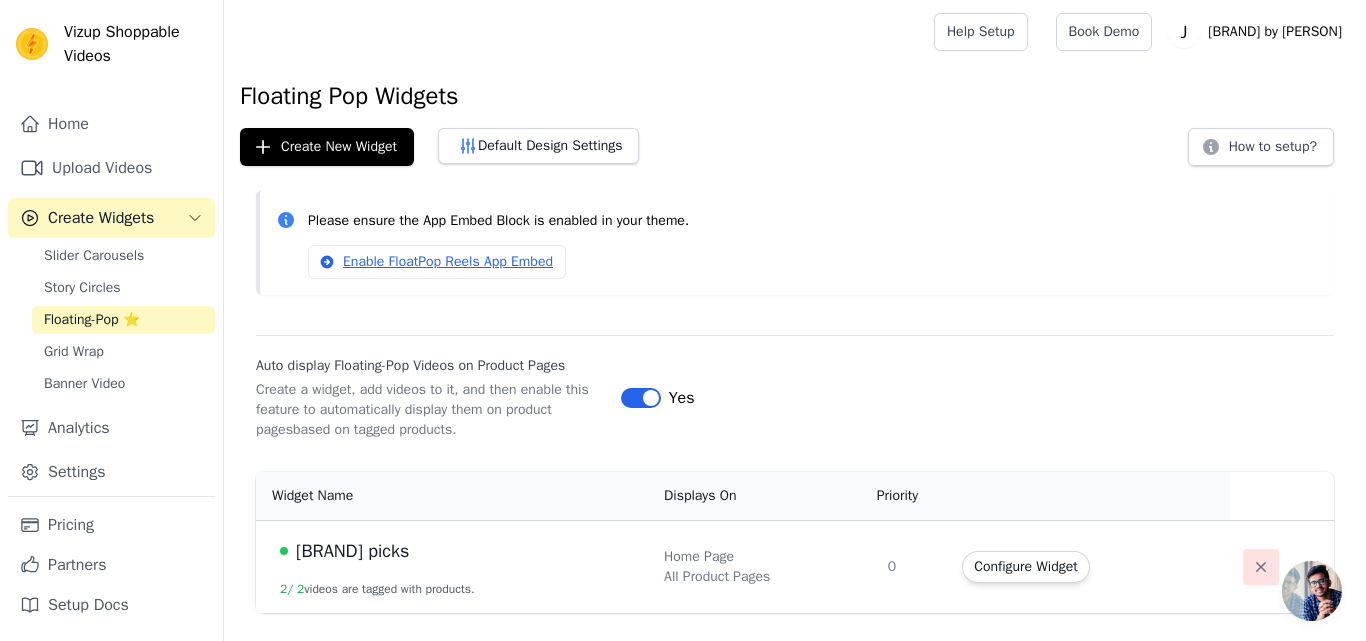 click at bounding box center [1261, 567] 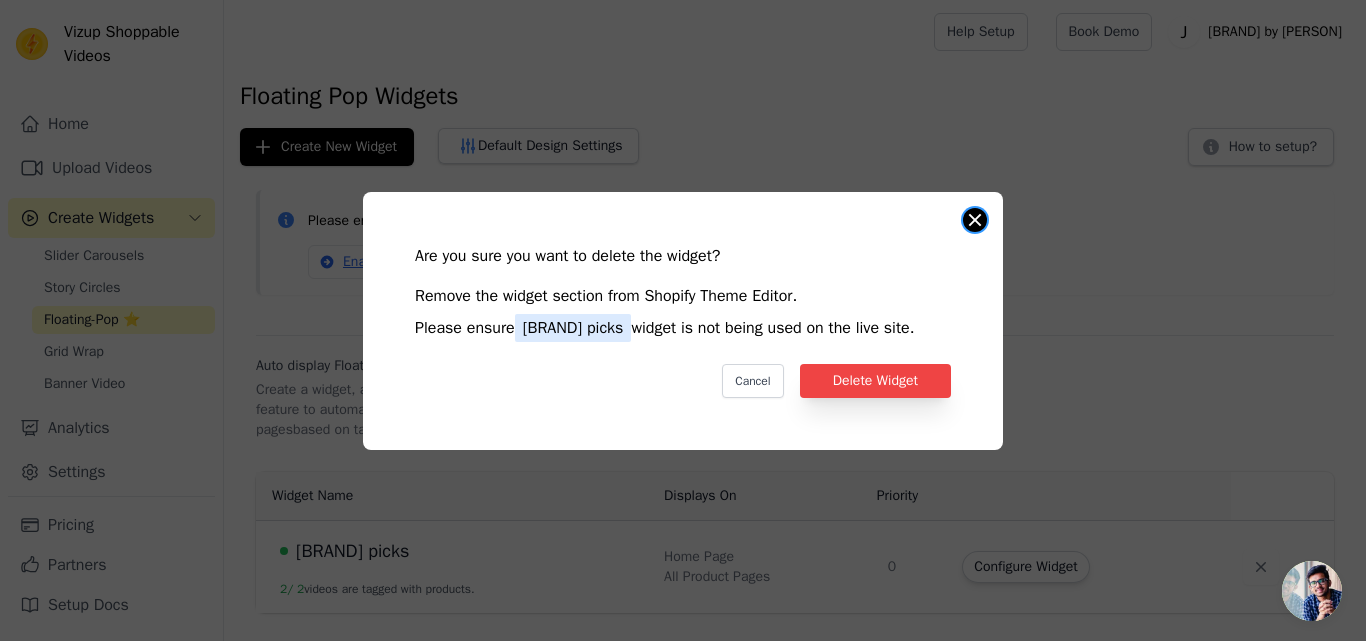 click at bounding box center [975, 220] 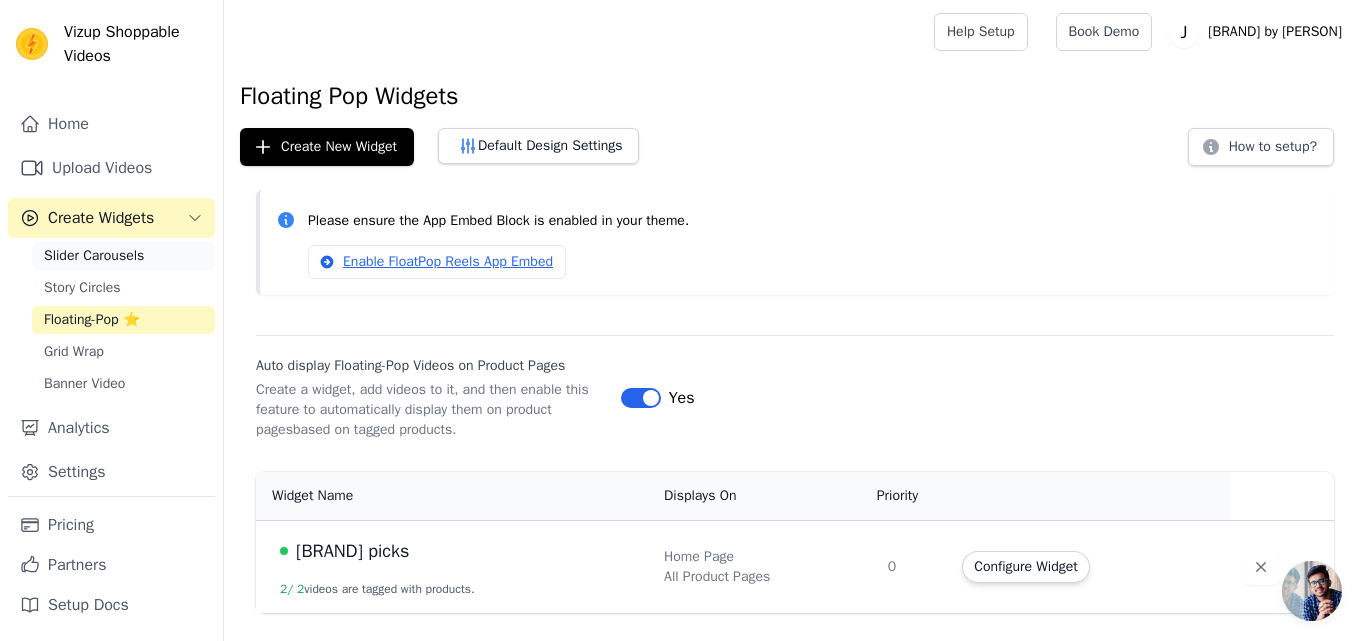 click on "Slider Carousels" at bounding box center (123, 256) 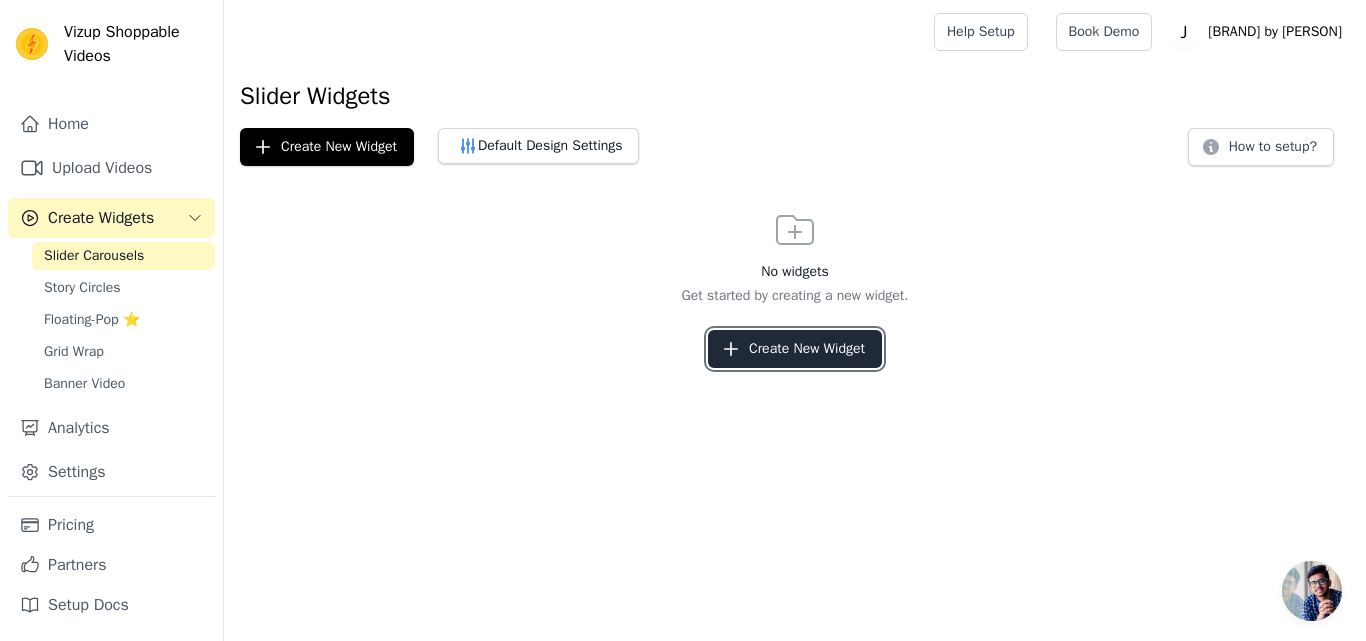 click on "Create New Widget" at bounding box center (795, 349) 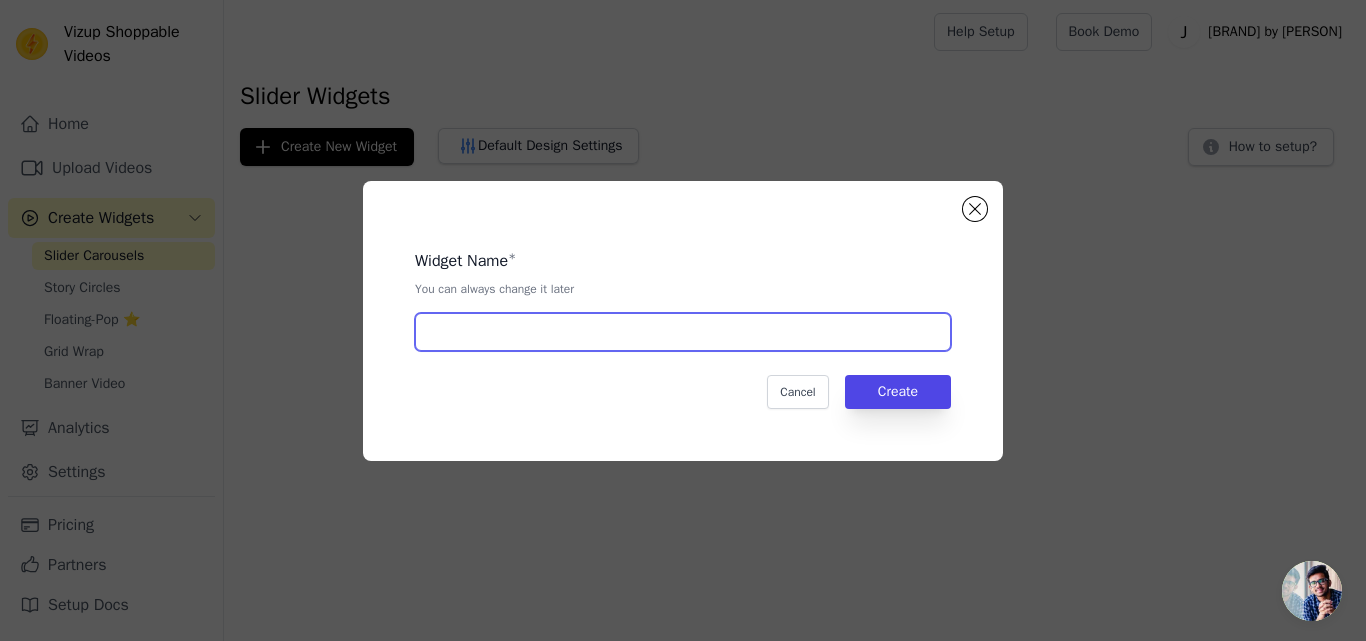 click at bounding box center (683, 332) 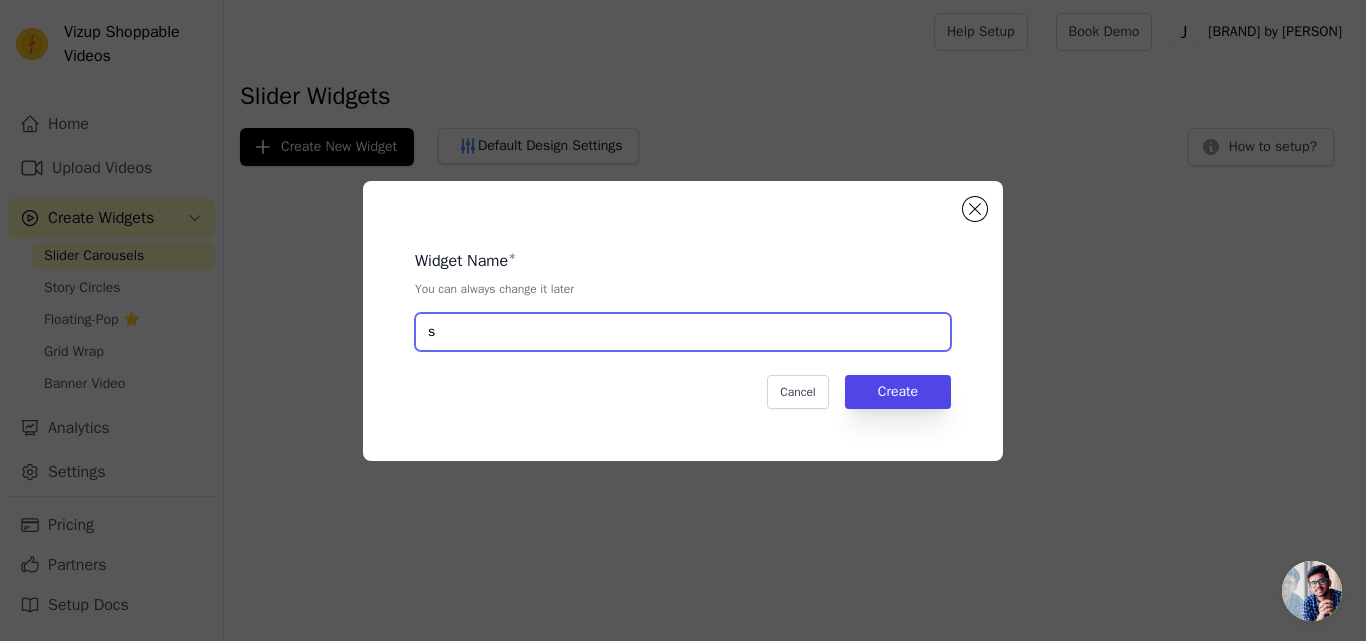 click on "s" at bounding box center (683, 332) 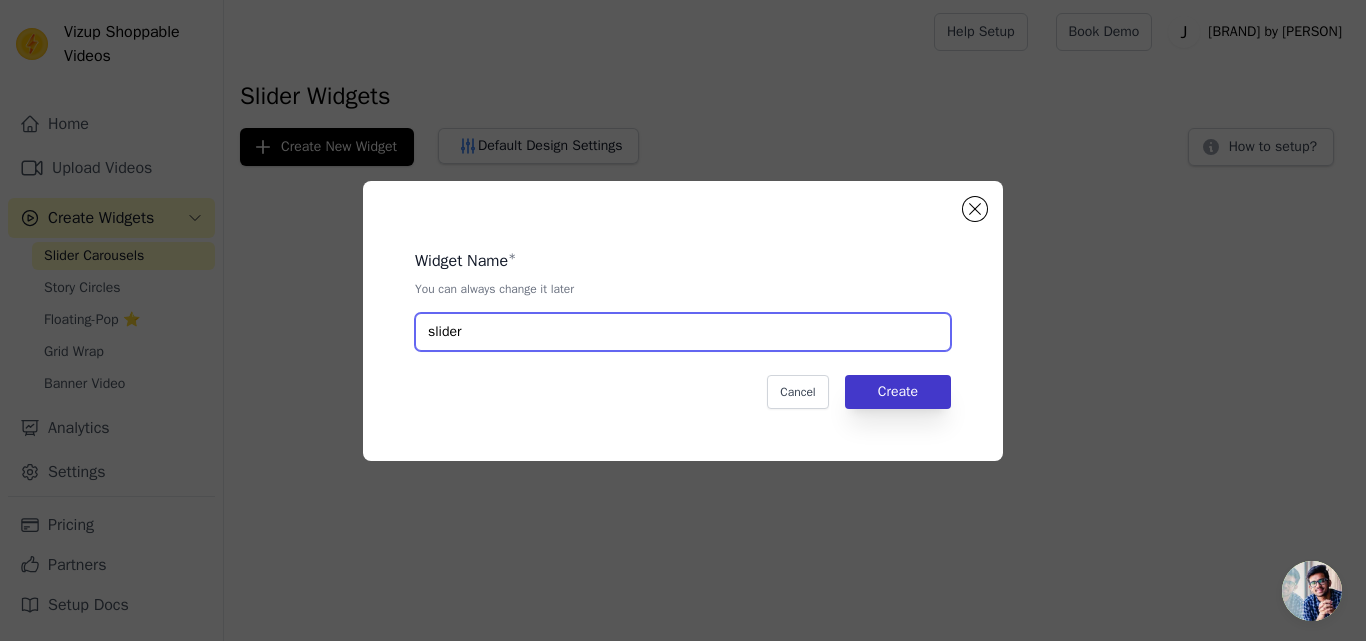 type on "slider" 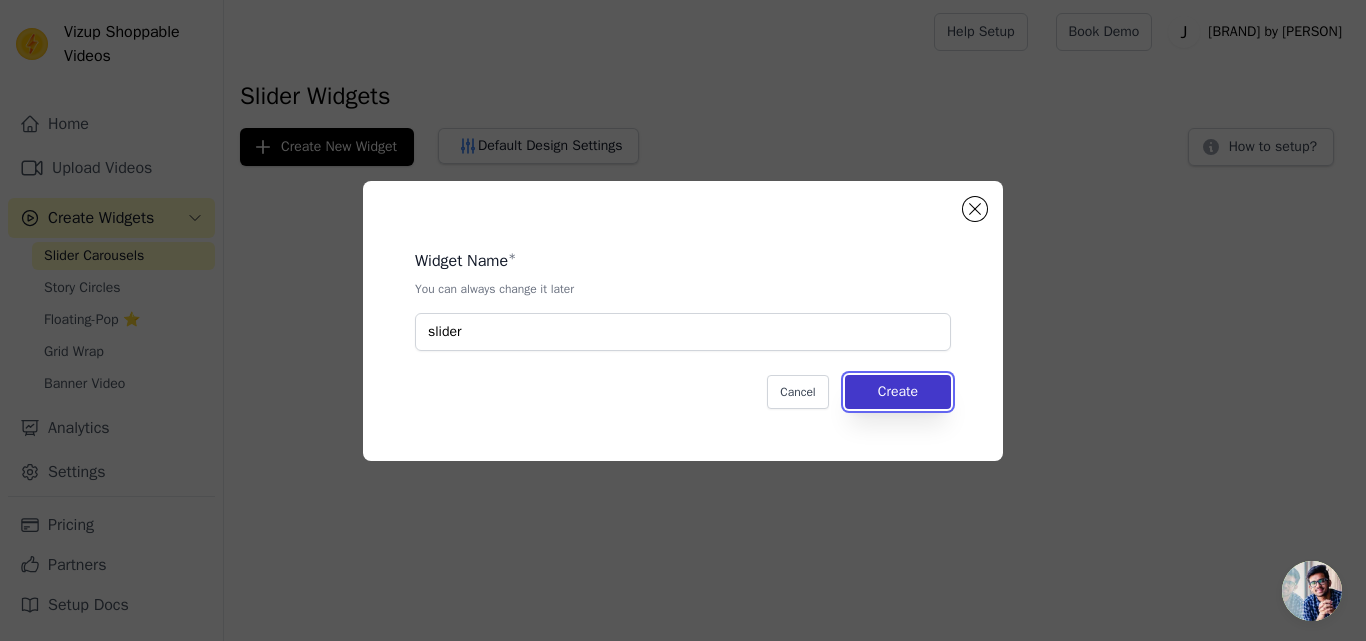 click on "Create" at bounding box center (898, 392) 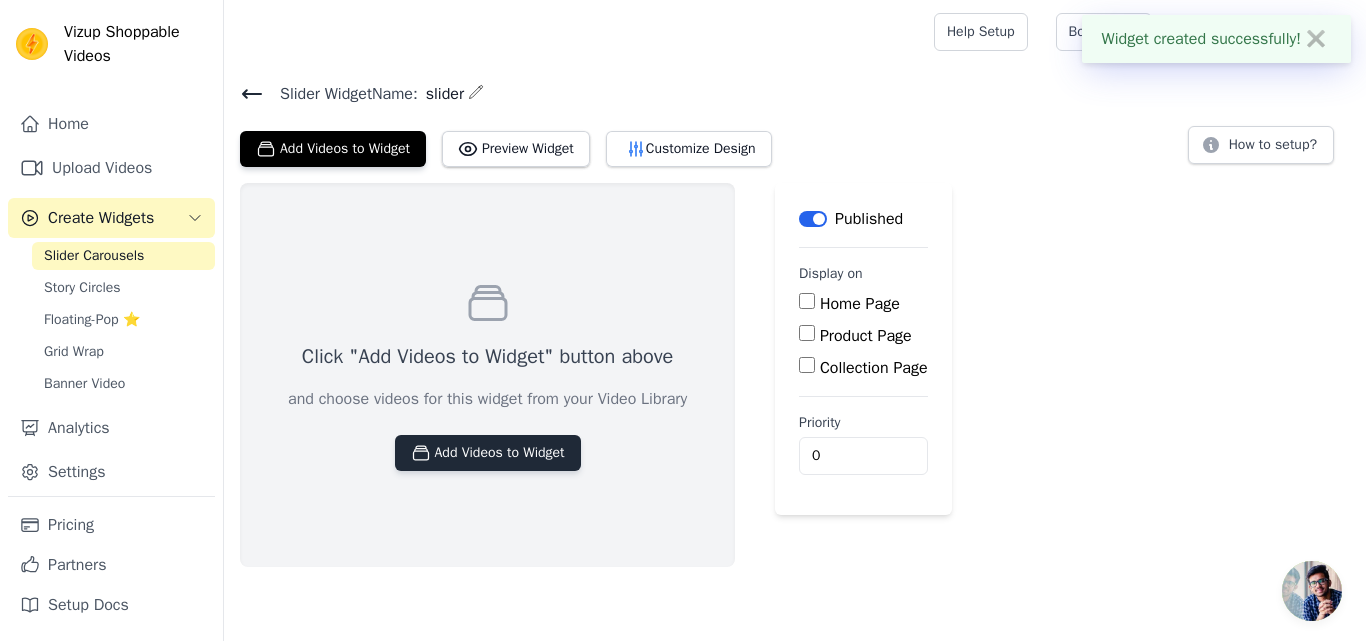 click on "Add Videos to Widget" at bounding box center (488, 453) 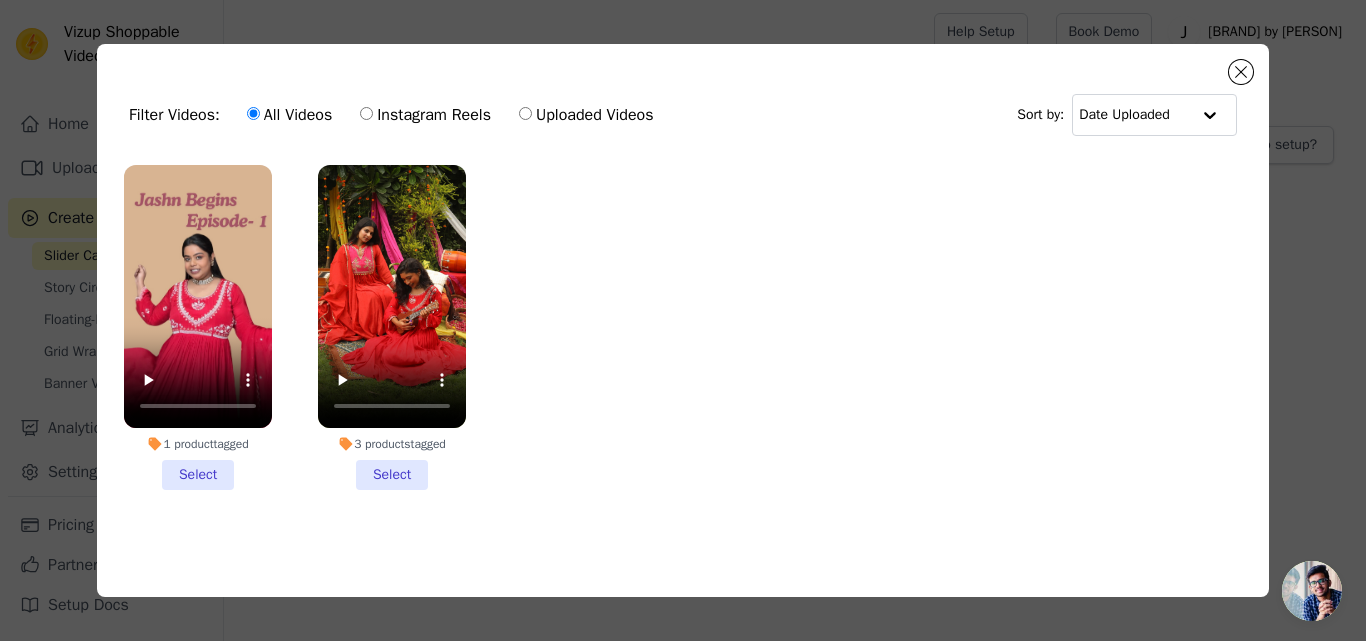 click on "1   product  tagged     Select" at bounding box center (198, 327) 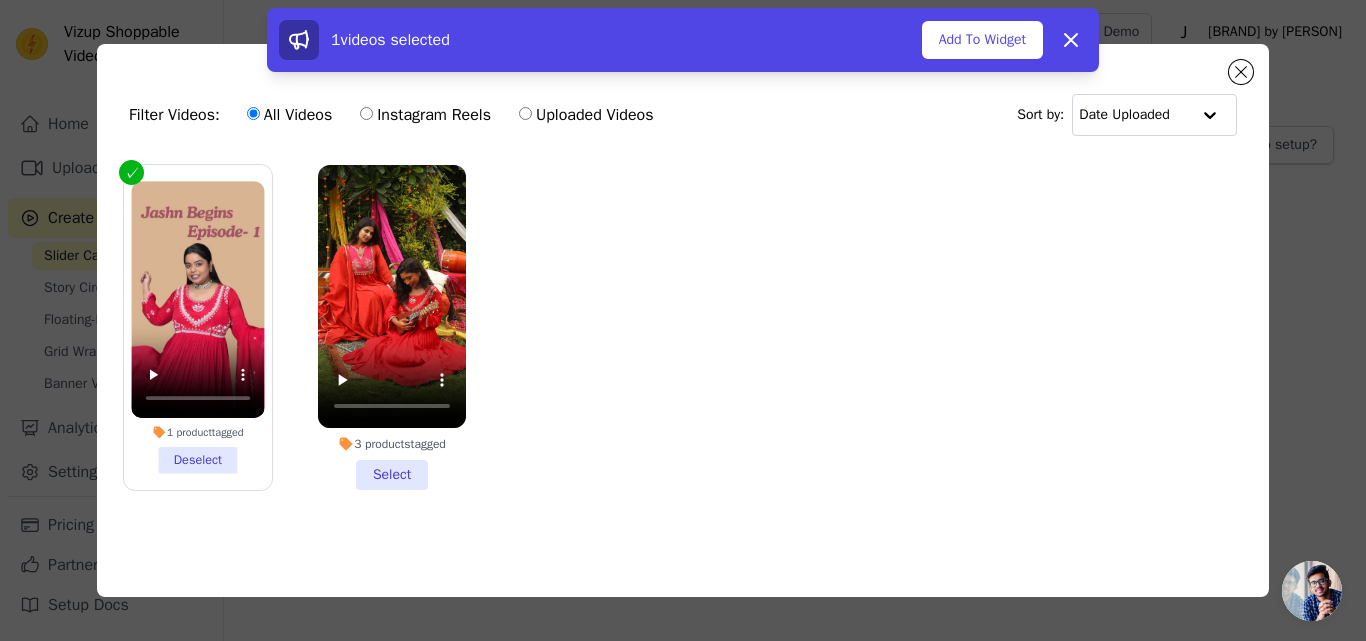 click on "3   products  tagged     Select" at bounding box center [392, 327] 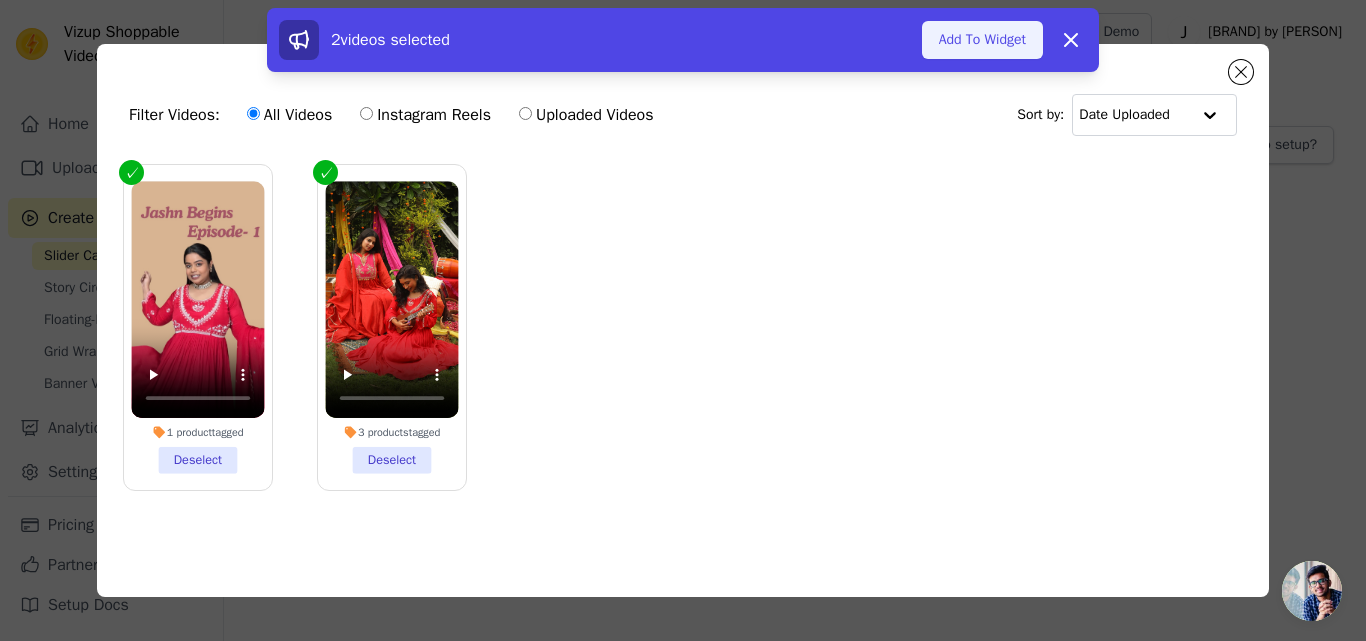 click on "Add To Widget" at bounding box center (982, 40) 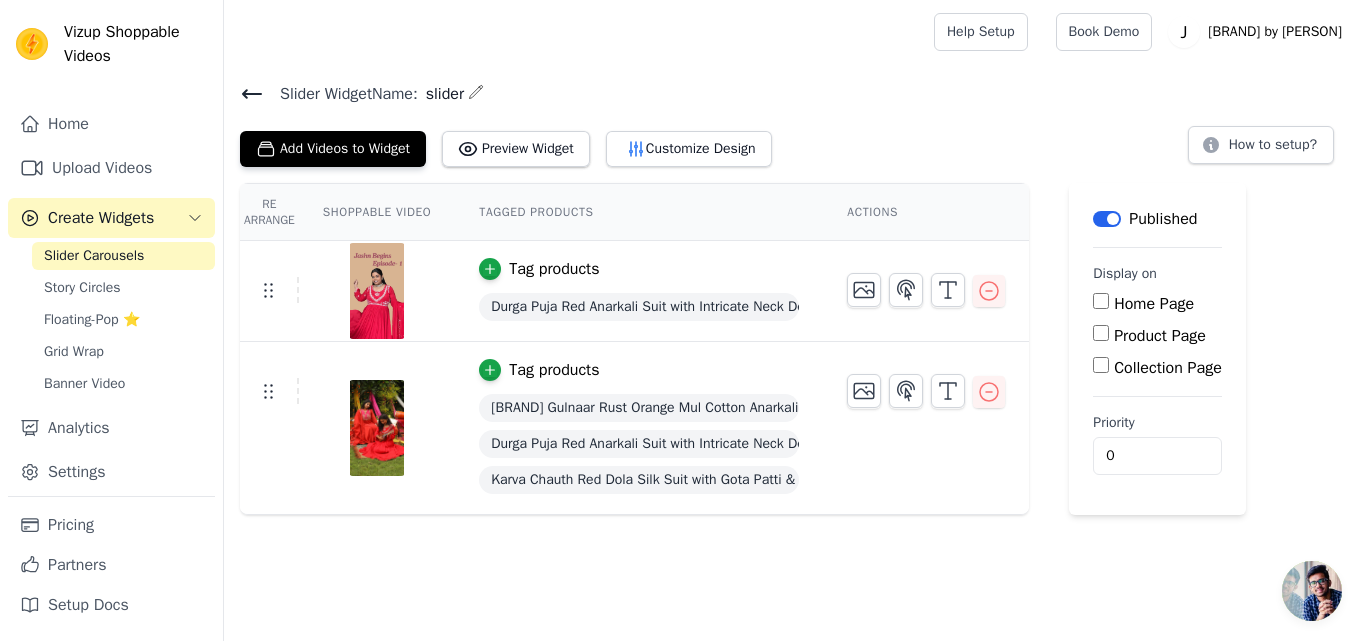 click on "Home Page" at bounding box center (1101, 301) 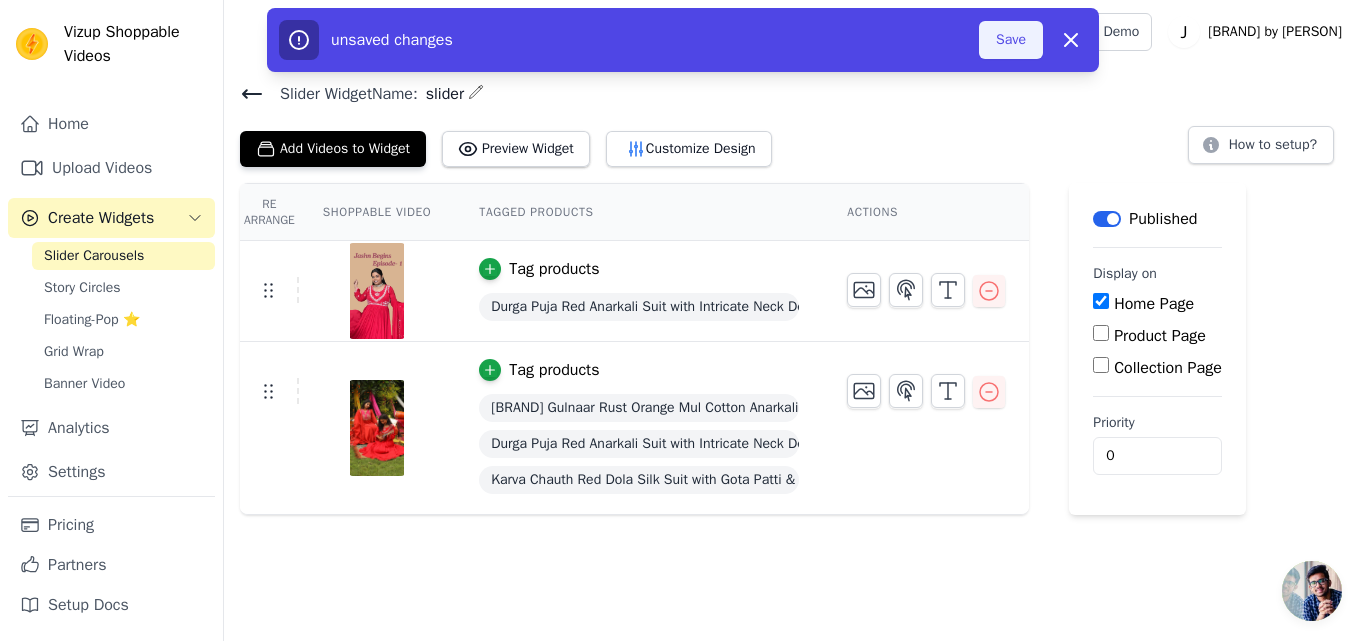click on "Save" at bounding box center [1011, 40] 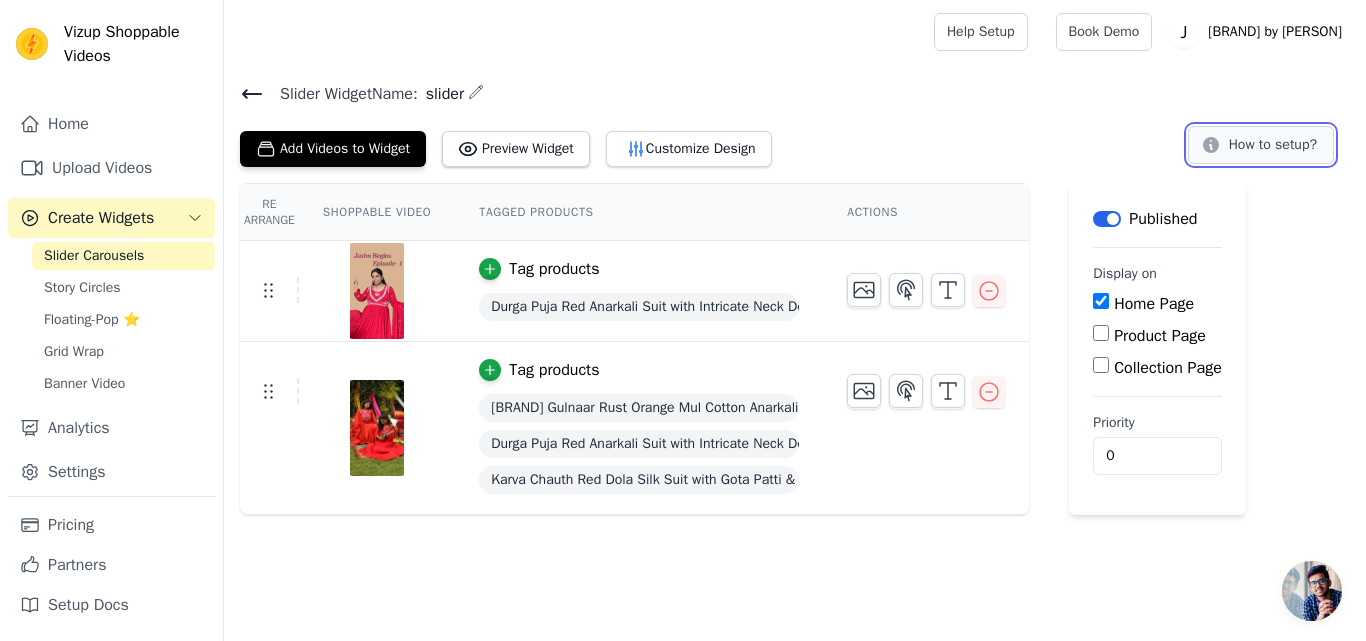 click on "How to setup?" at bounding box center (1261, 145) 